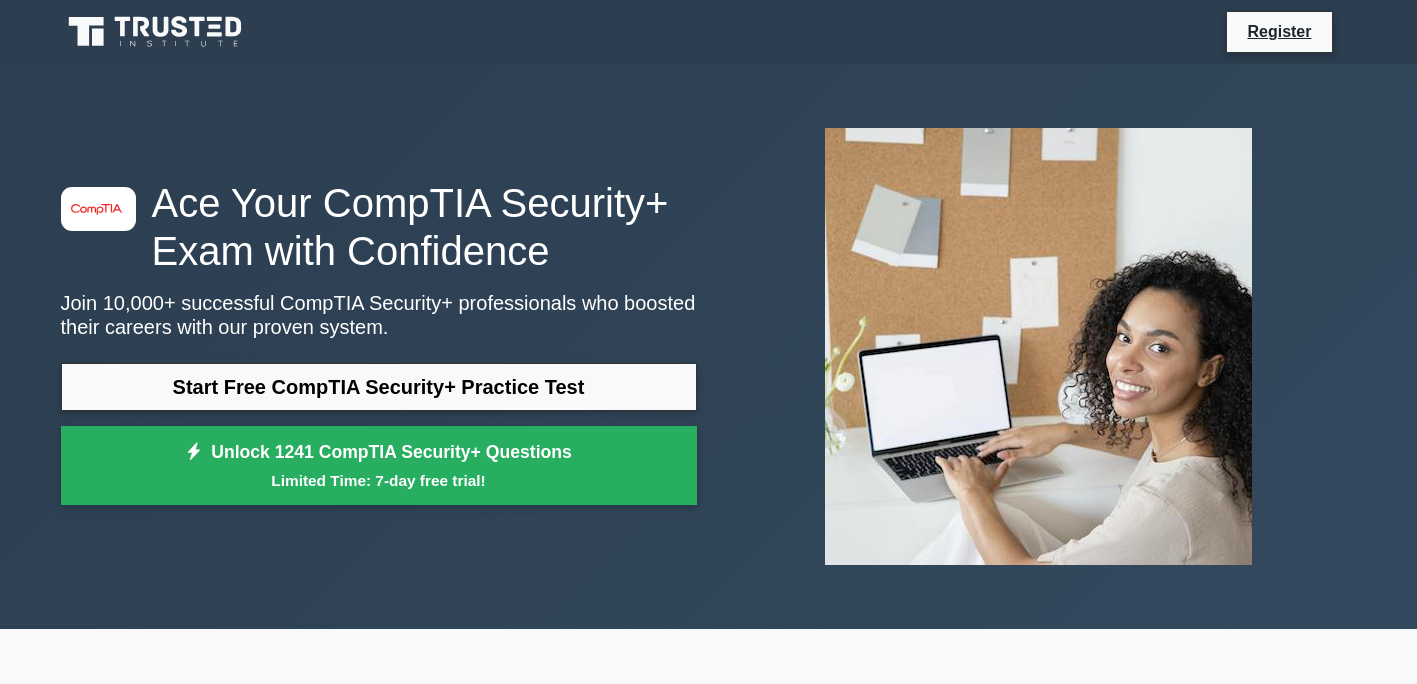 scroll, scrollTop: 0, scrollLeft: 0, axis: both 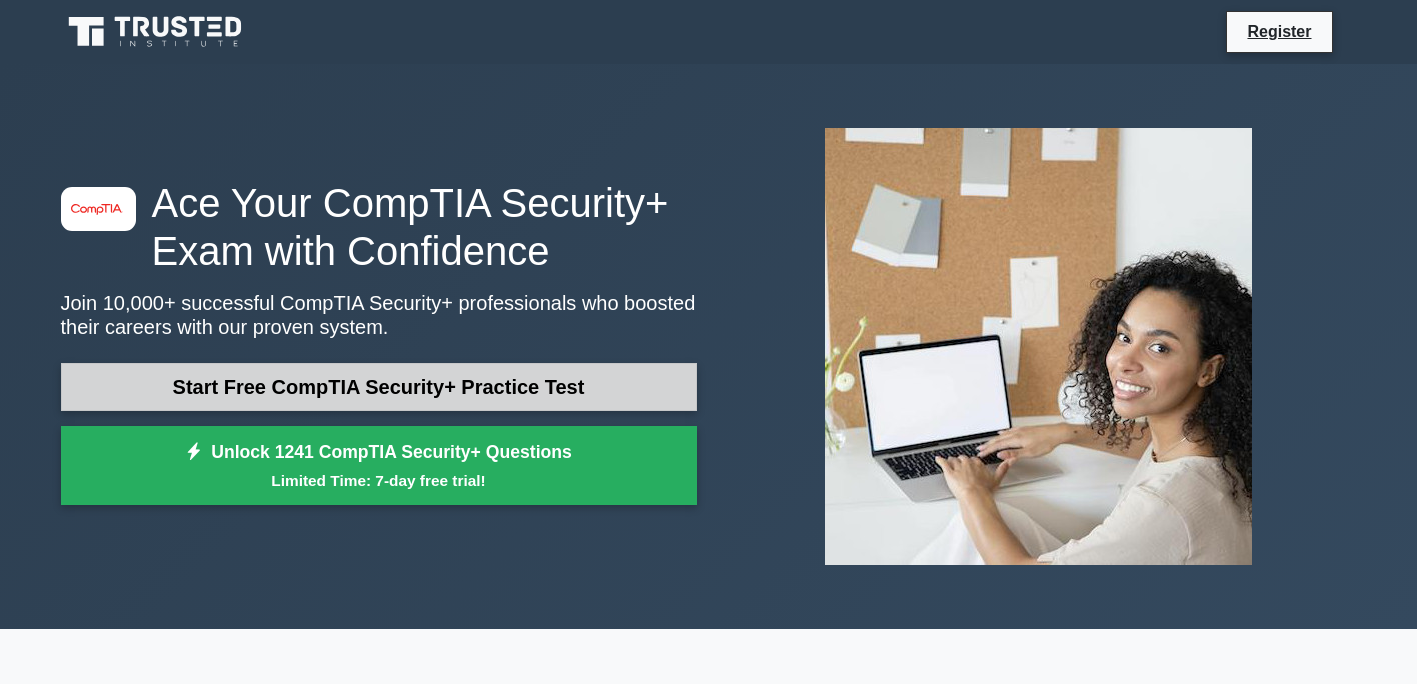 click on "Start Free CompTIA Security+ Practice Test" at bounding box center (379, 387) 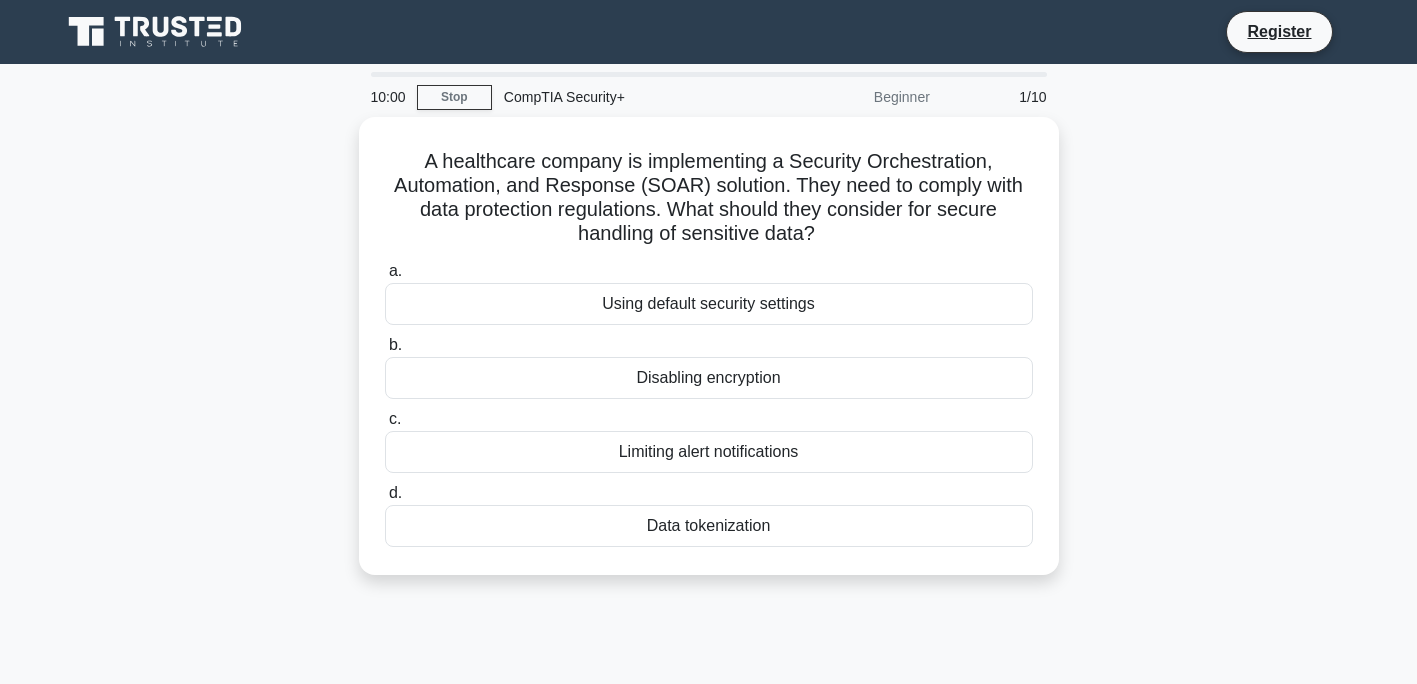 scroll, scrollTop: 0, scrollLeft: 0, axis: both 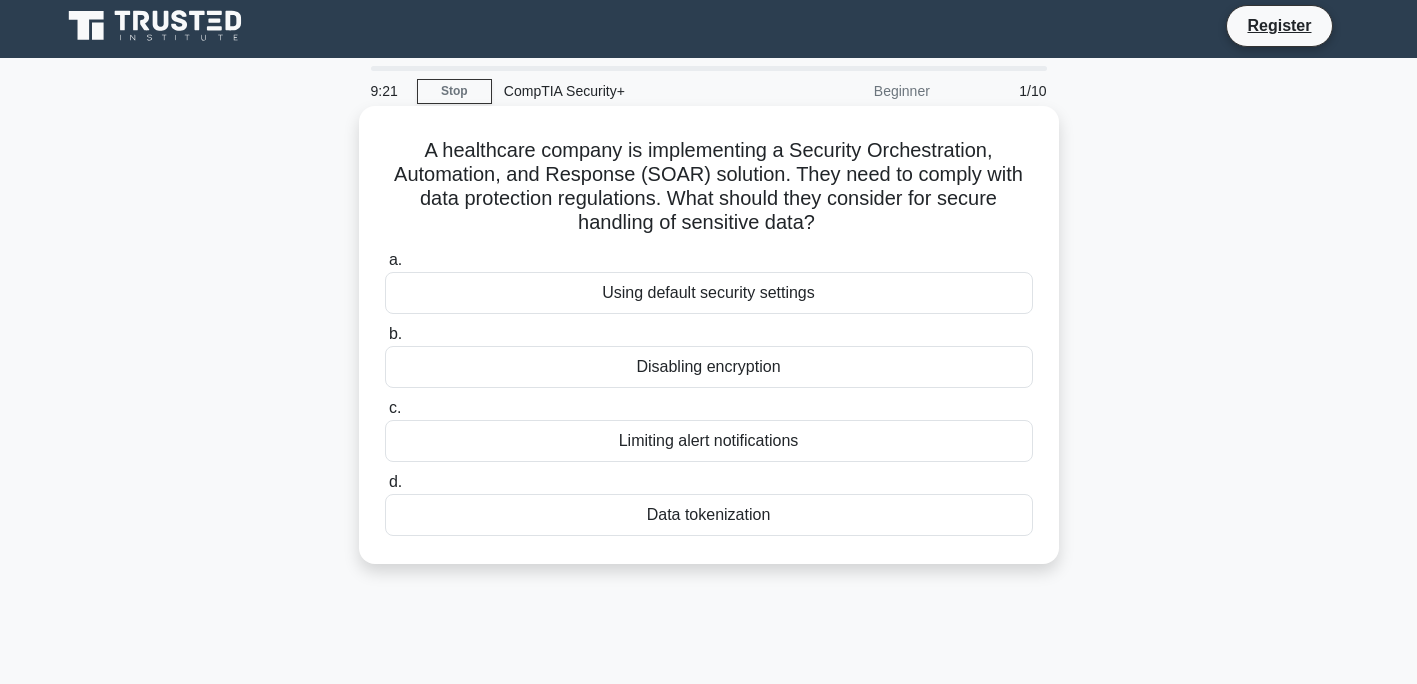 click on "Data tokenization" at bounding box center [709, 515] 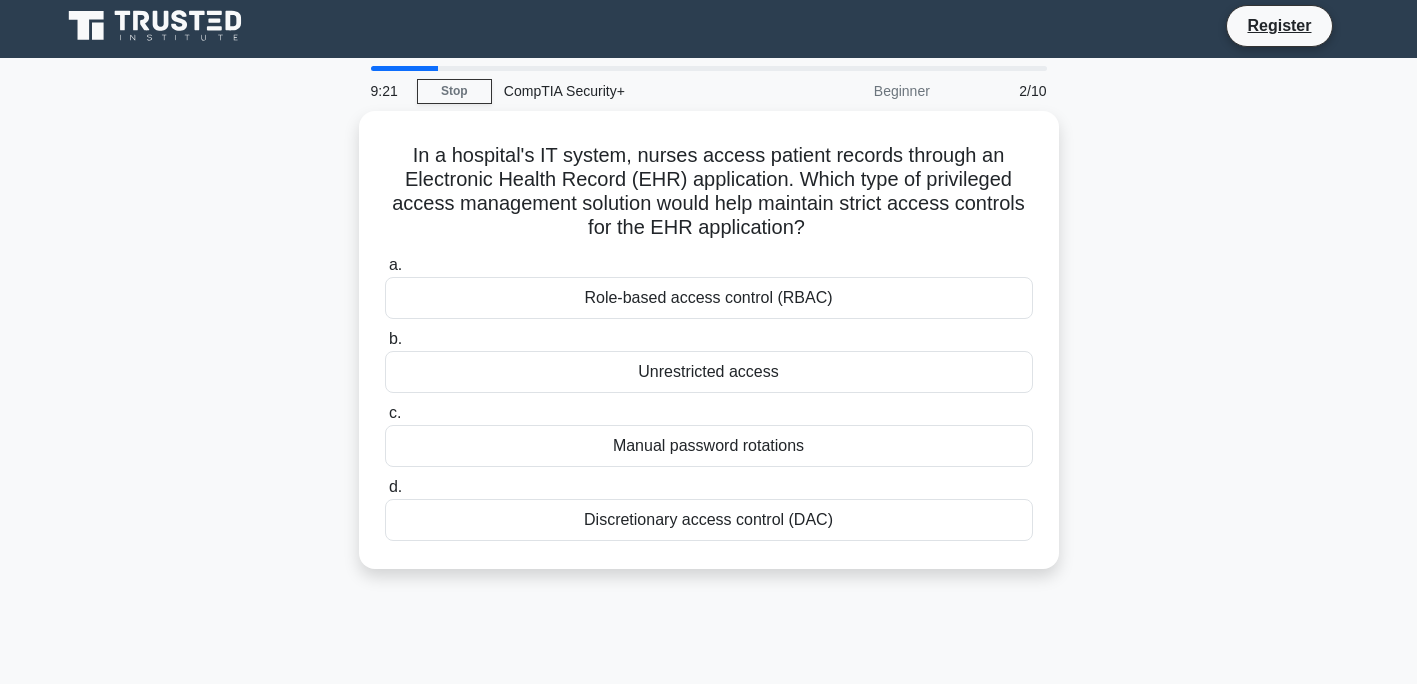 scroll, scrollTop: 0, scrollLeft: 0, axis: both 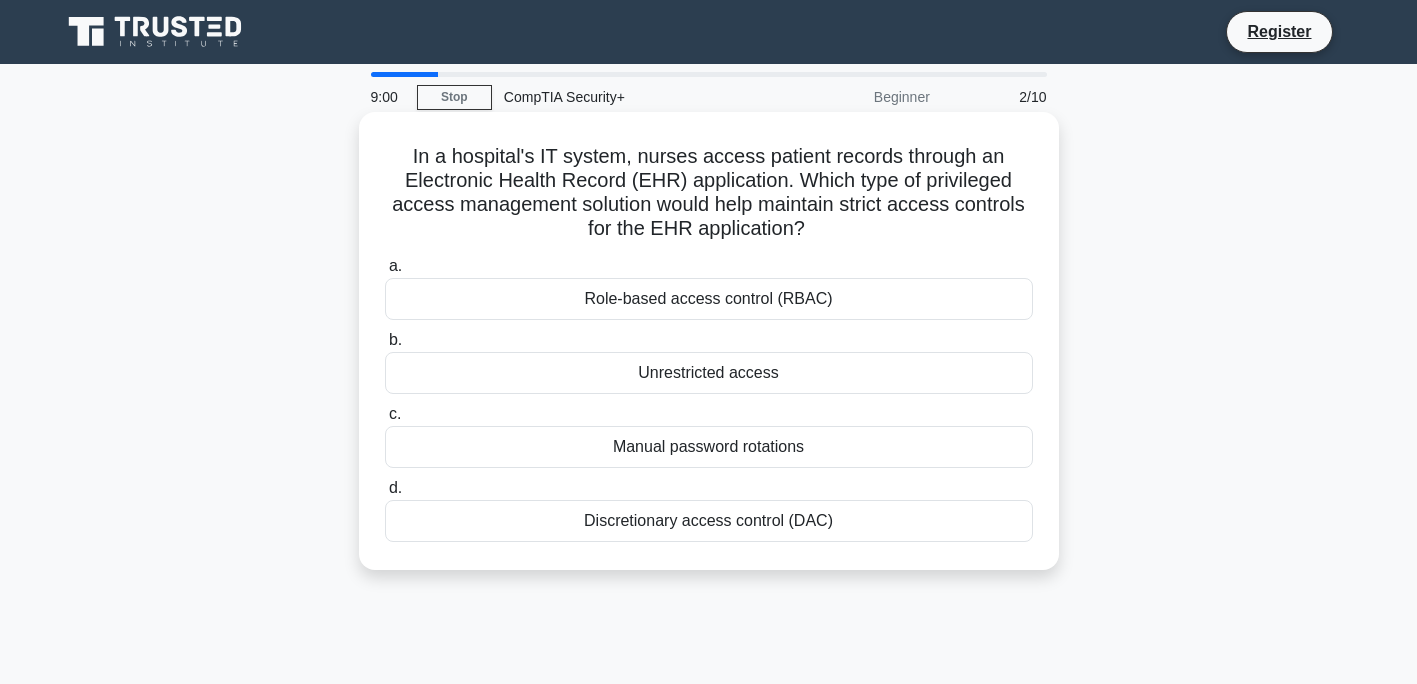 click on "Discretionary access control (DAC)" at bounding box center (709, 521) 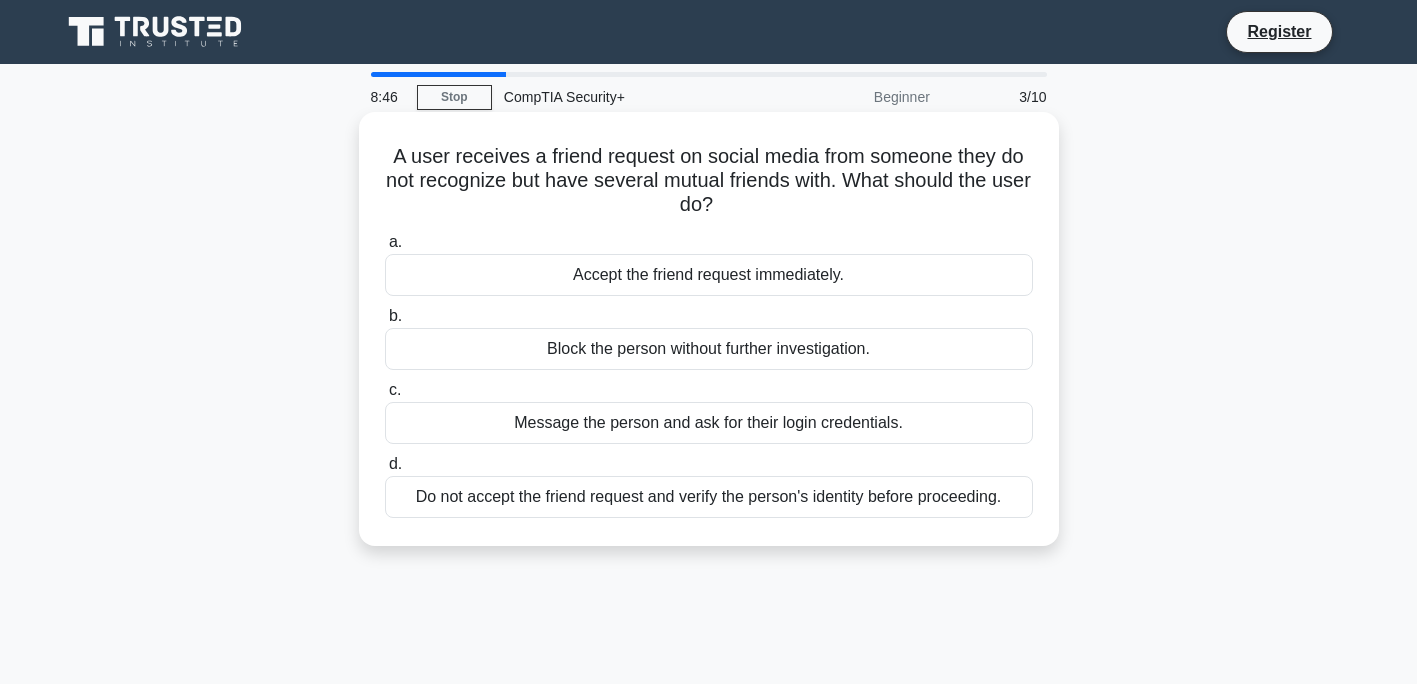 click on "Do not accept the friend request and verify the person's identity before proceeding." at bounding box center [709, 497] 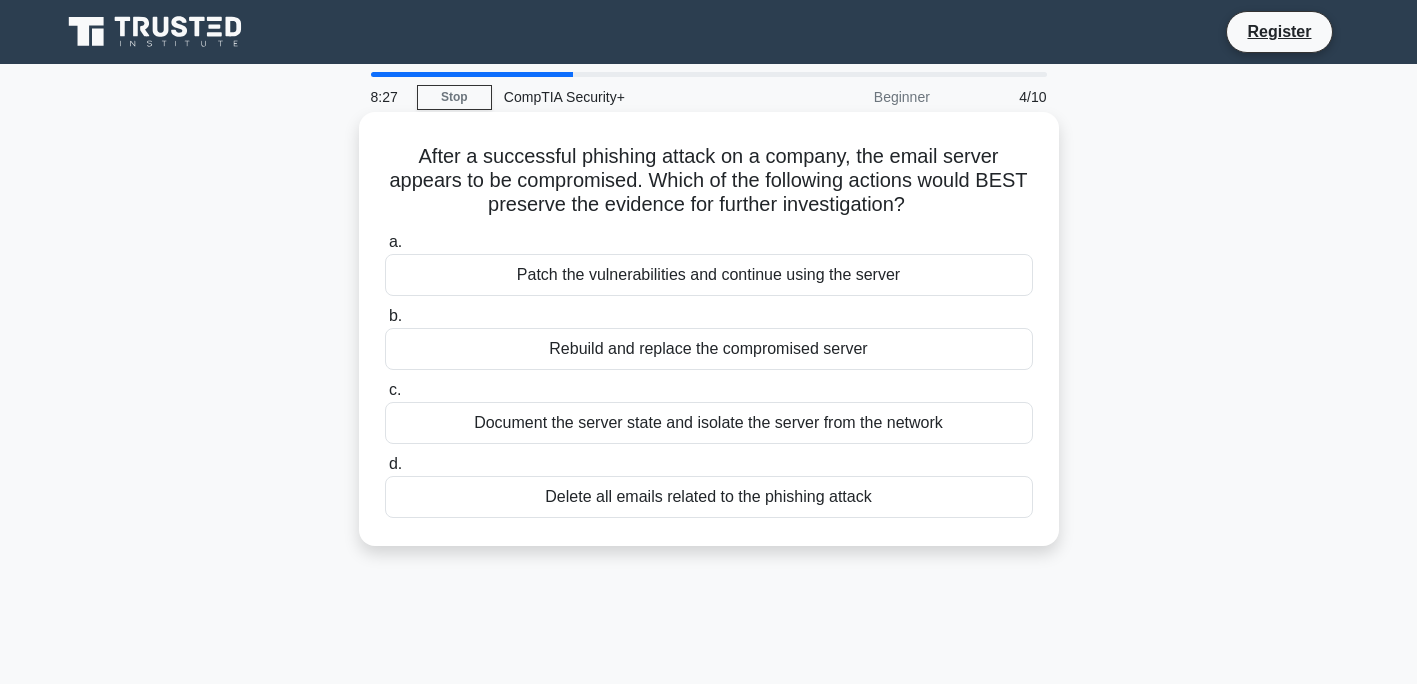 click on "Document the server state and isolate the server from the network" at bounding box center (709, 423) 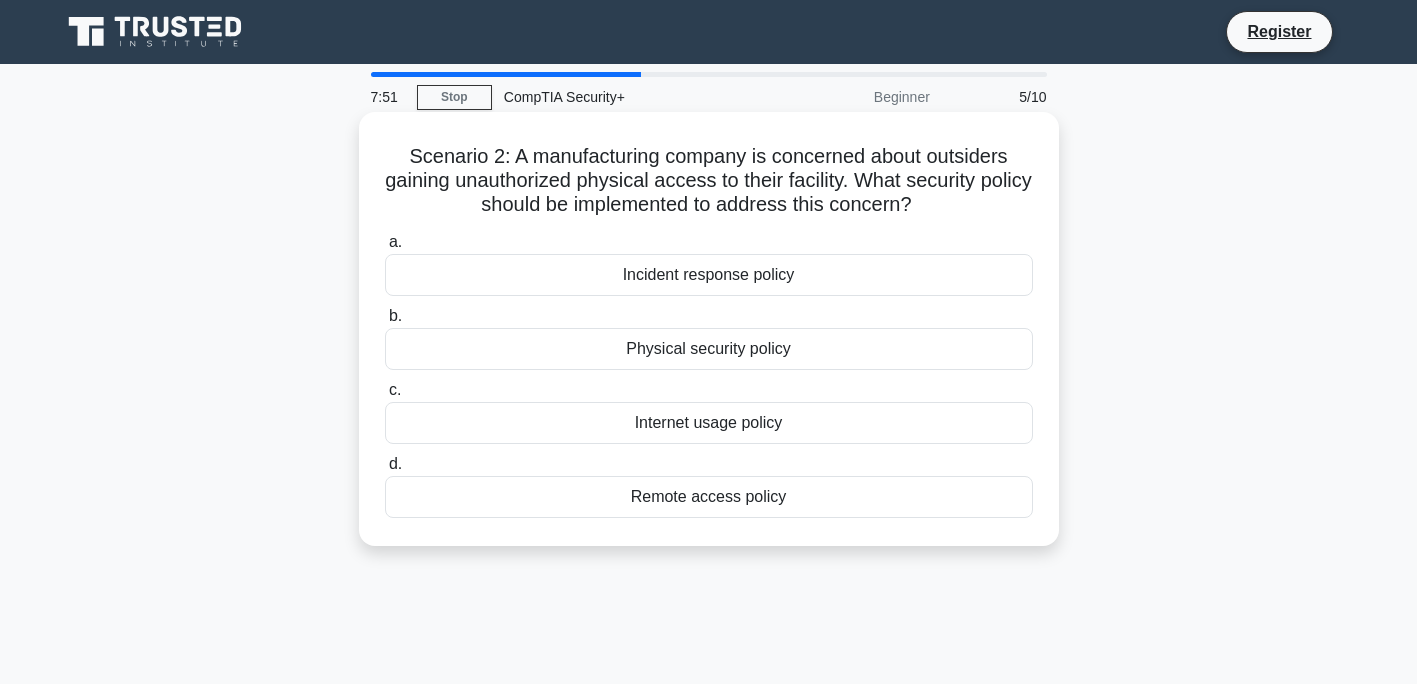 click on "Physical security policy" at bounding box center (709, 349) 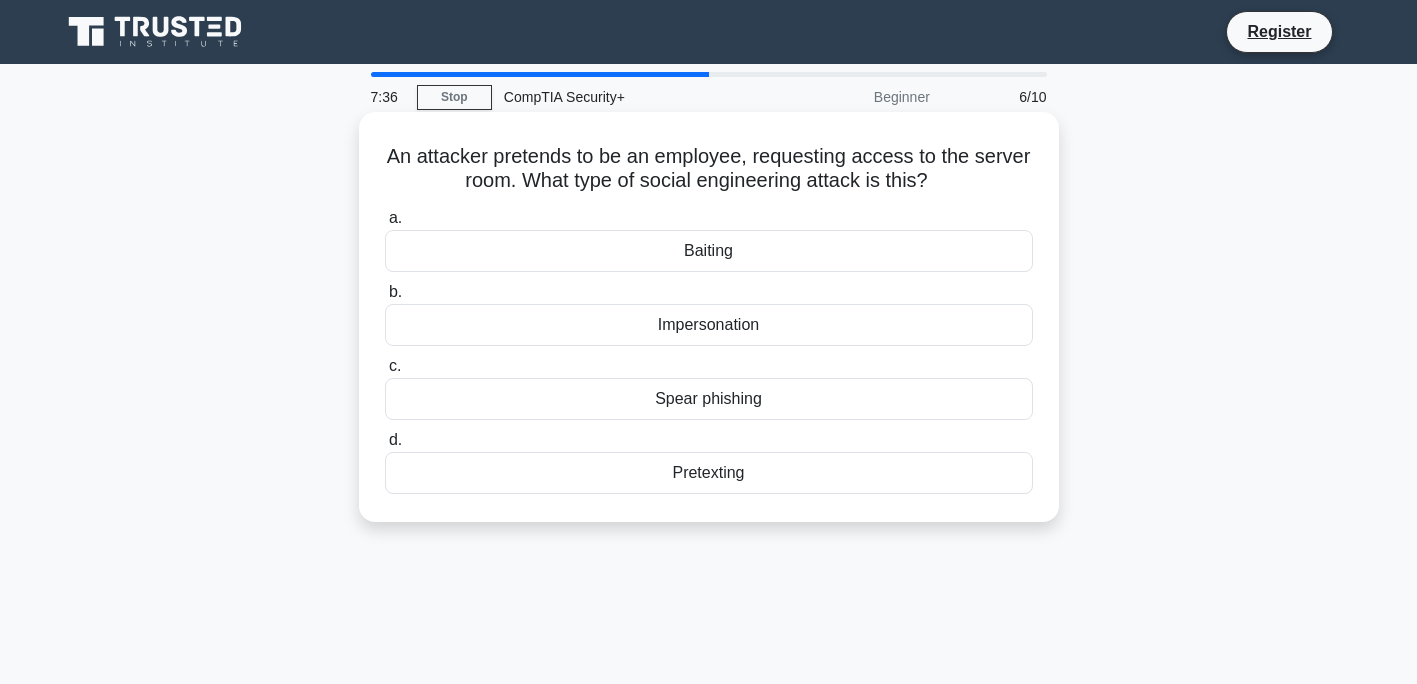 click on "Impersonation" at bounding box center (709, 325) 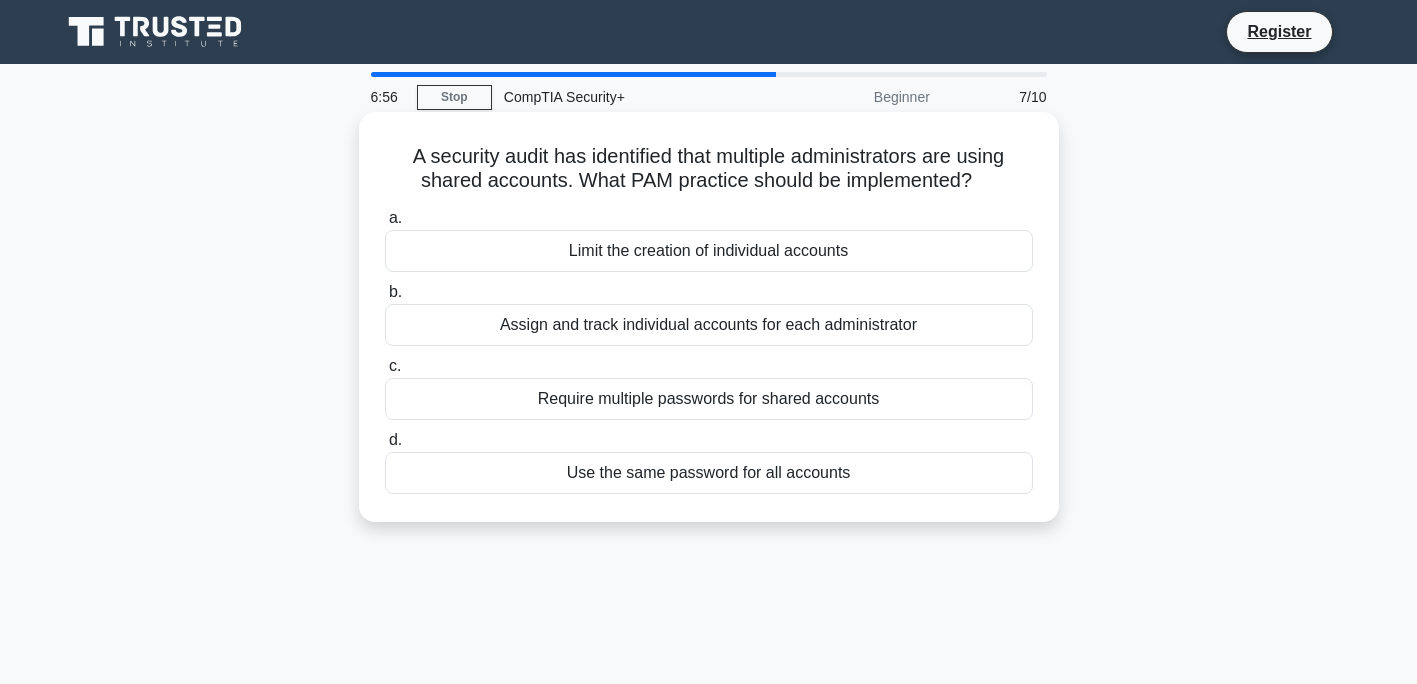 click on "Assign and track individual accounts for each administrator" at bounding box center [709, 325] 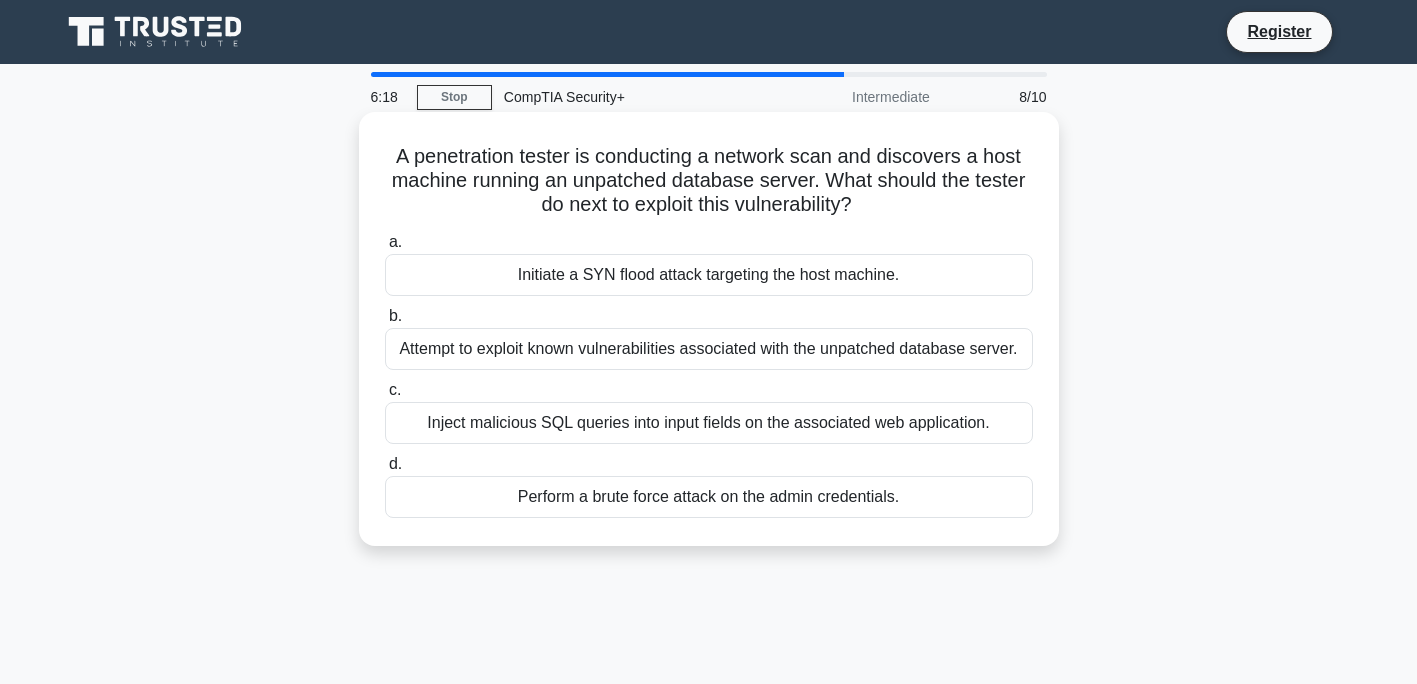 click on "Perform a brute force attack on the admin credentials." at bounding box center (709, 497) 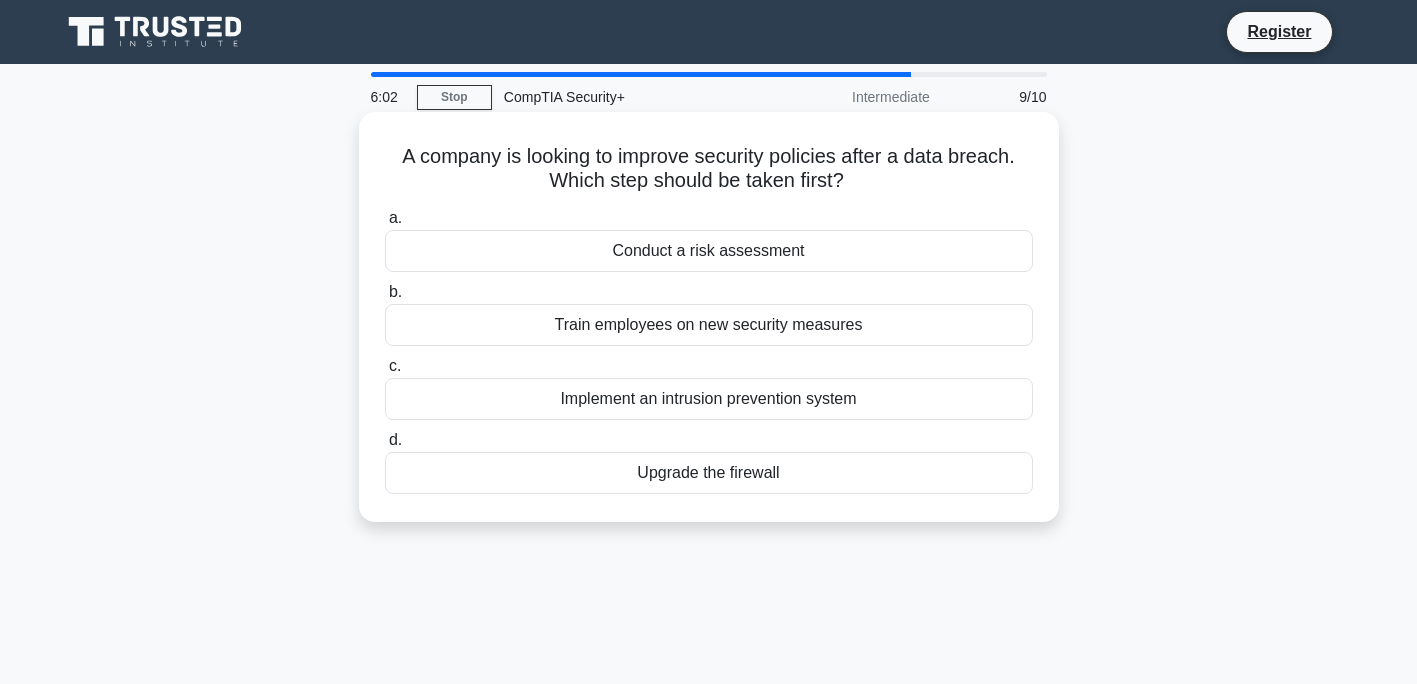 click on "Train employees on new security measures" at bounding box center (709, 325) 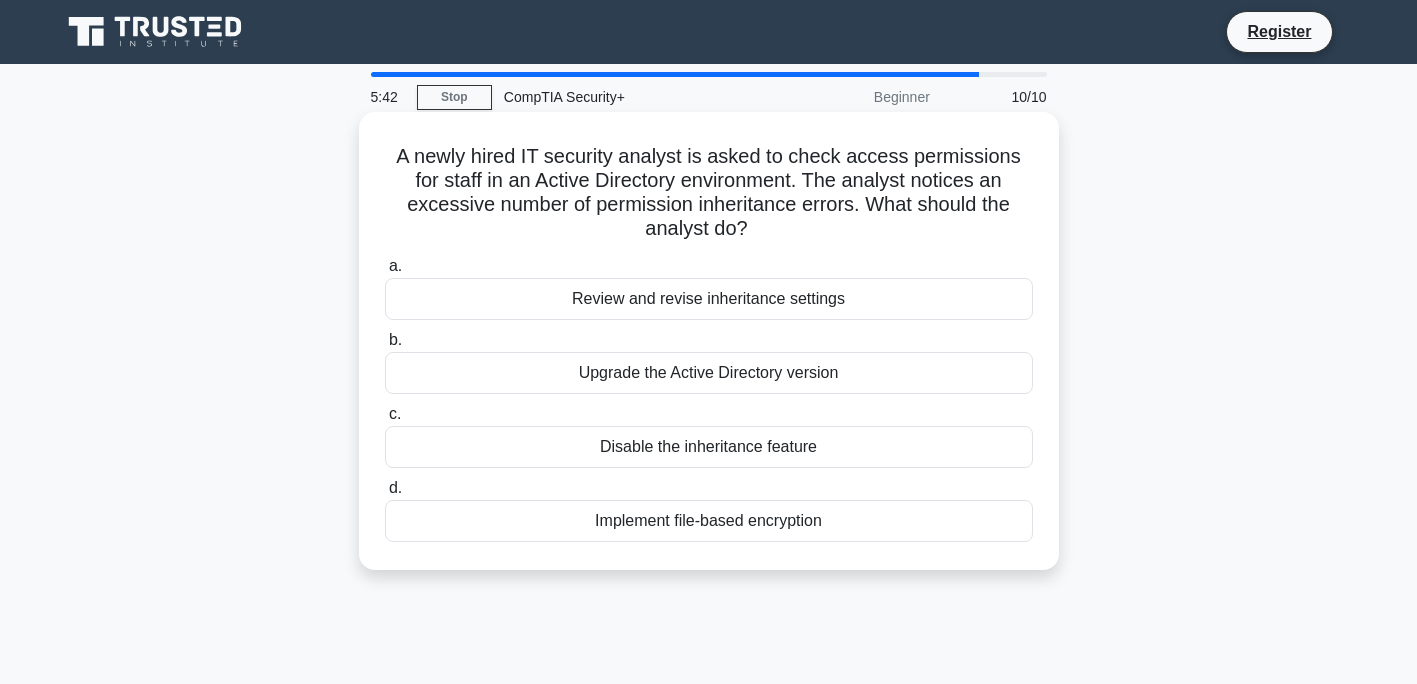 click on "Upgrade the Active Directory version" at bounding box center (709, 373) 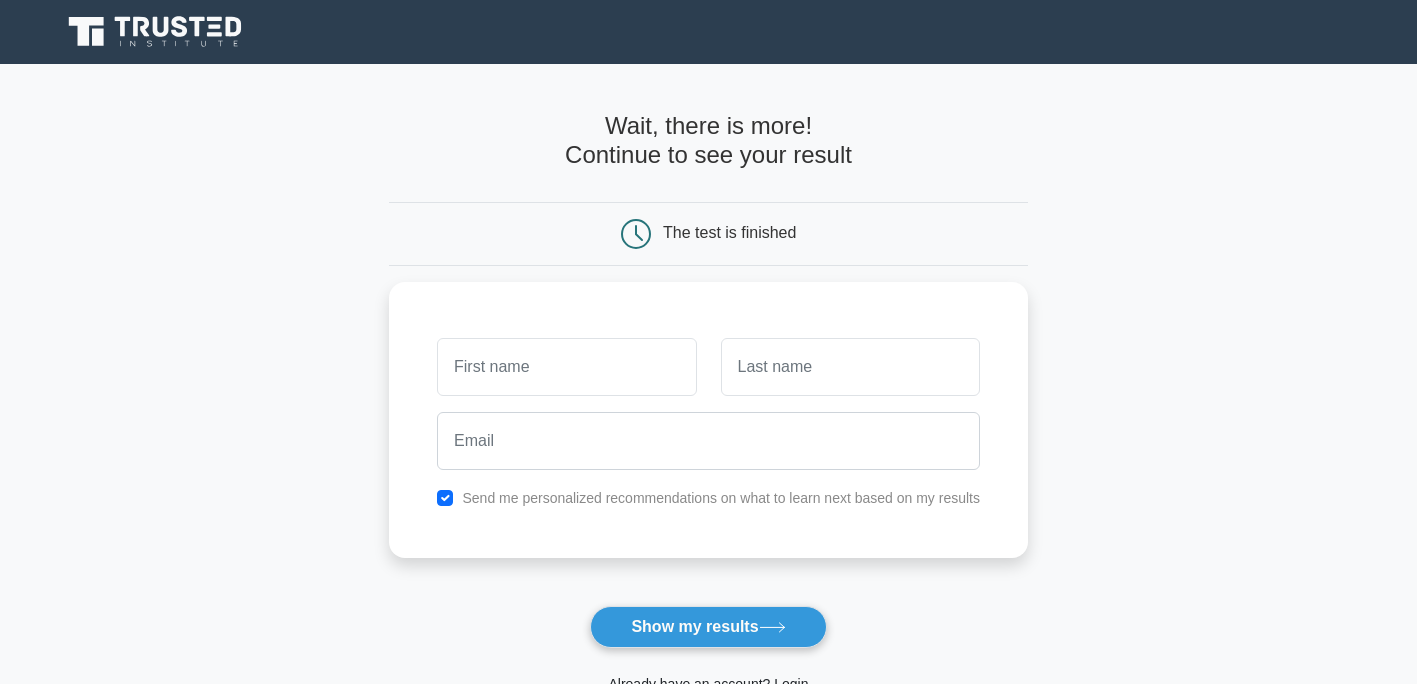 scroll, scrollTop: 0, scrollLeft: 0, axis: both 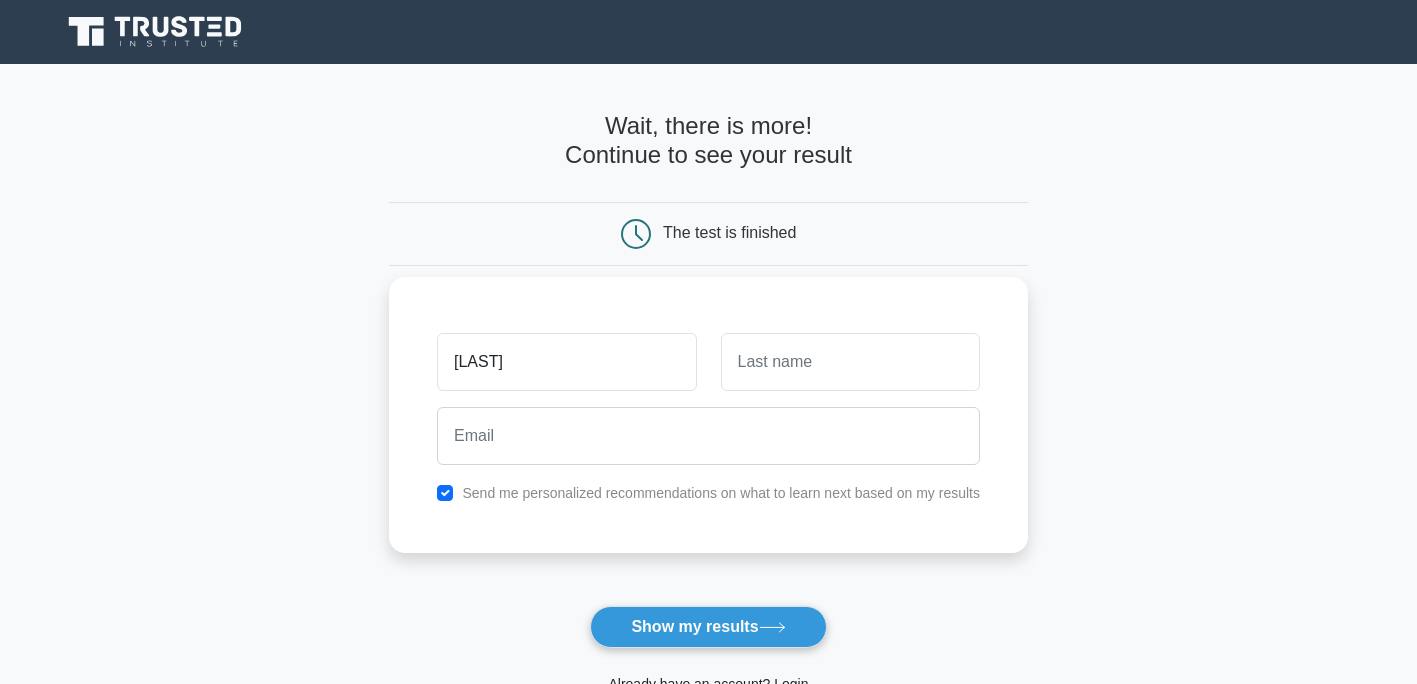 type on "[LAST]" 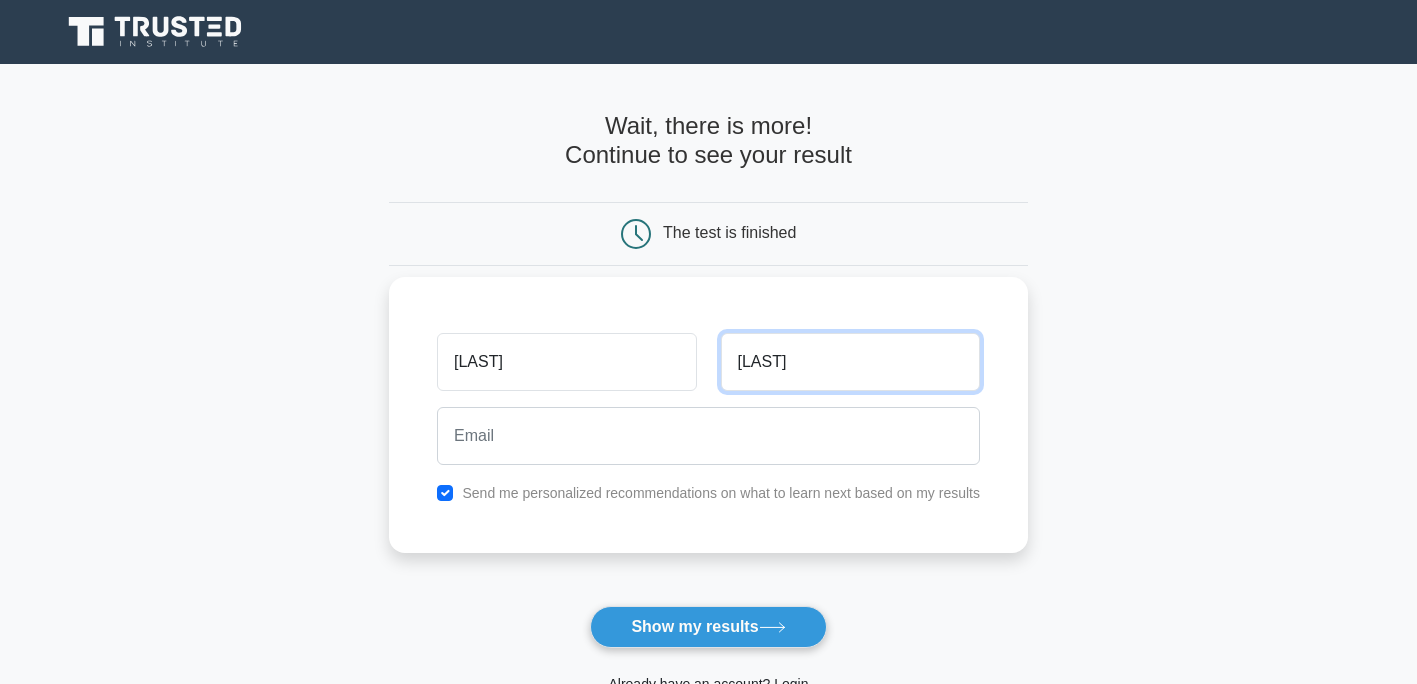 type on "[LAST]" 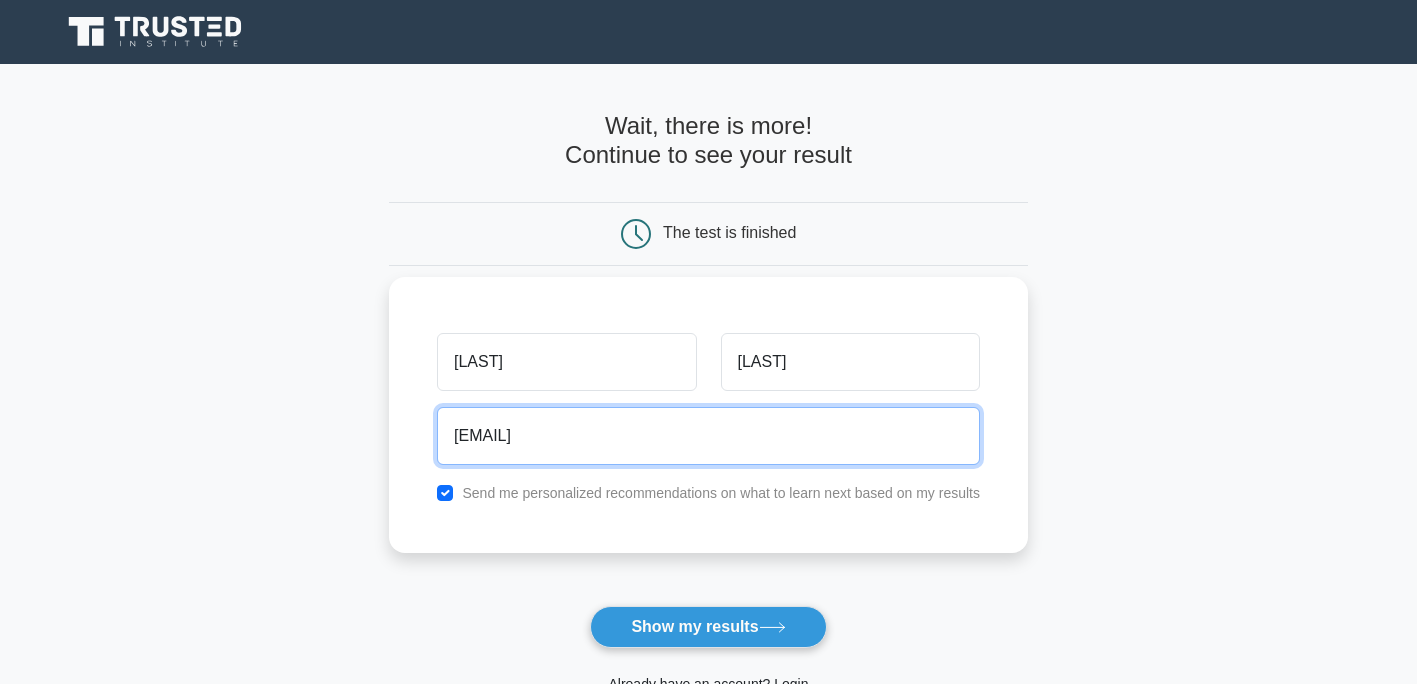 type on "[EMAIL]" 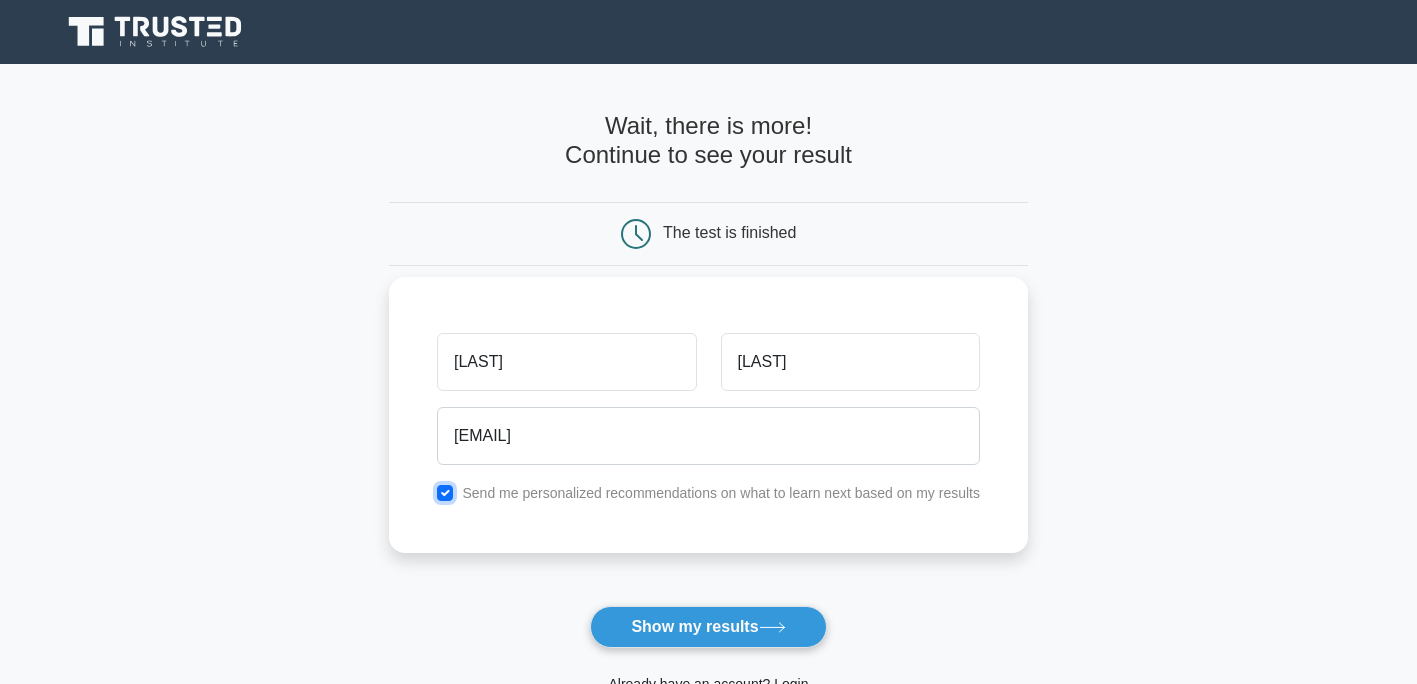 click at bounding box center (445, 493) 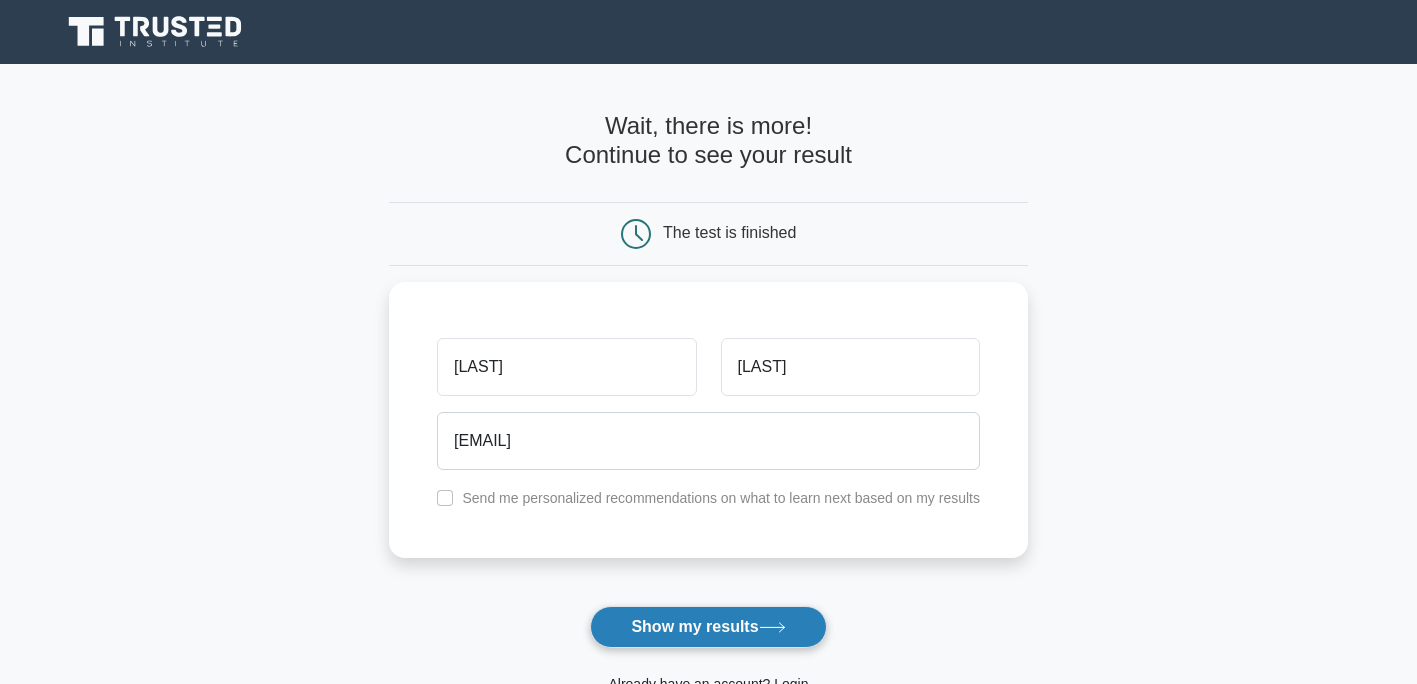 click on "Show my results" at bounding box center [708, 627] 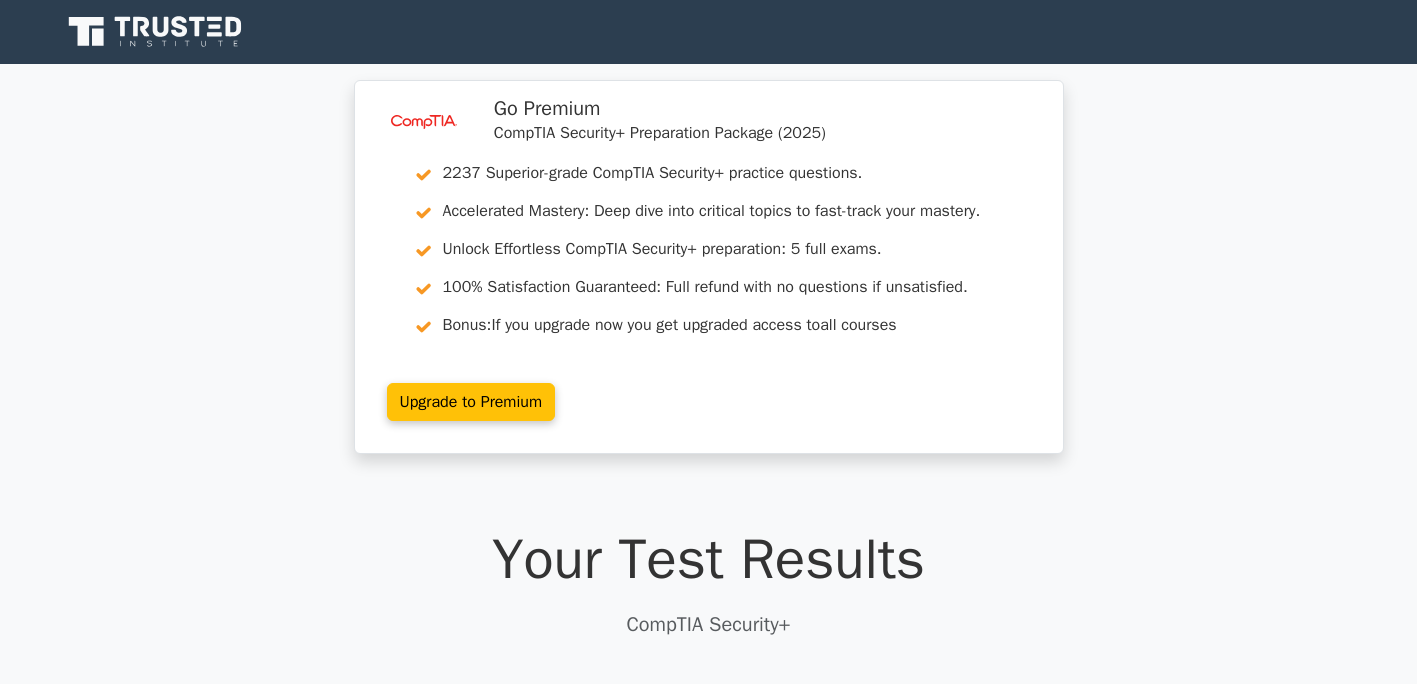 scroll, scrollTop: 0, scrollLeft: 0, axis: both 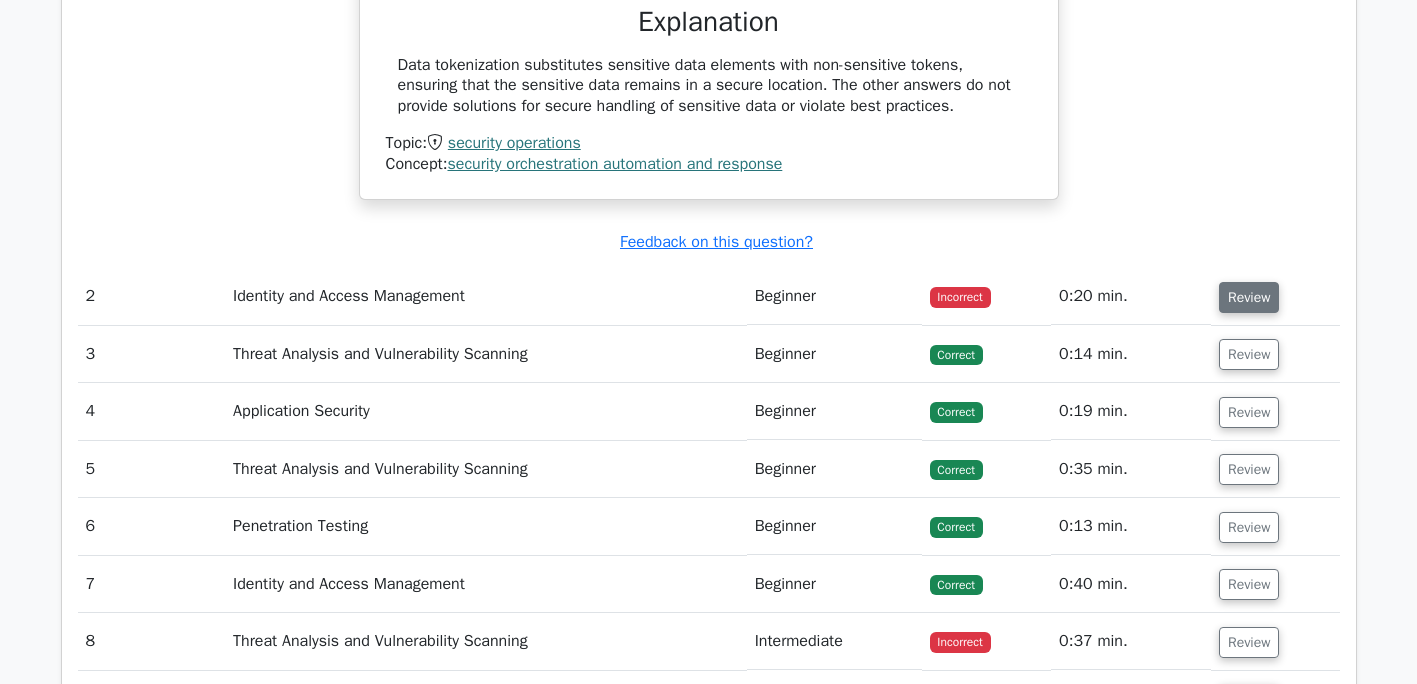 click on "Review" at bounding box center [1249, 297] 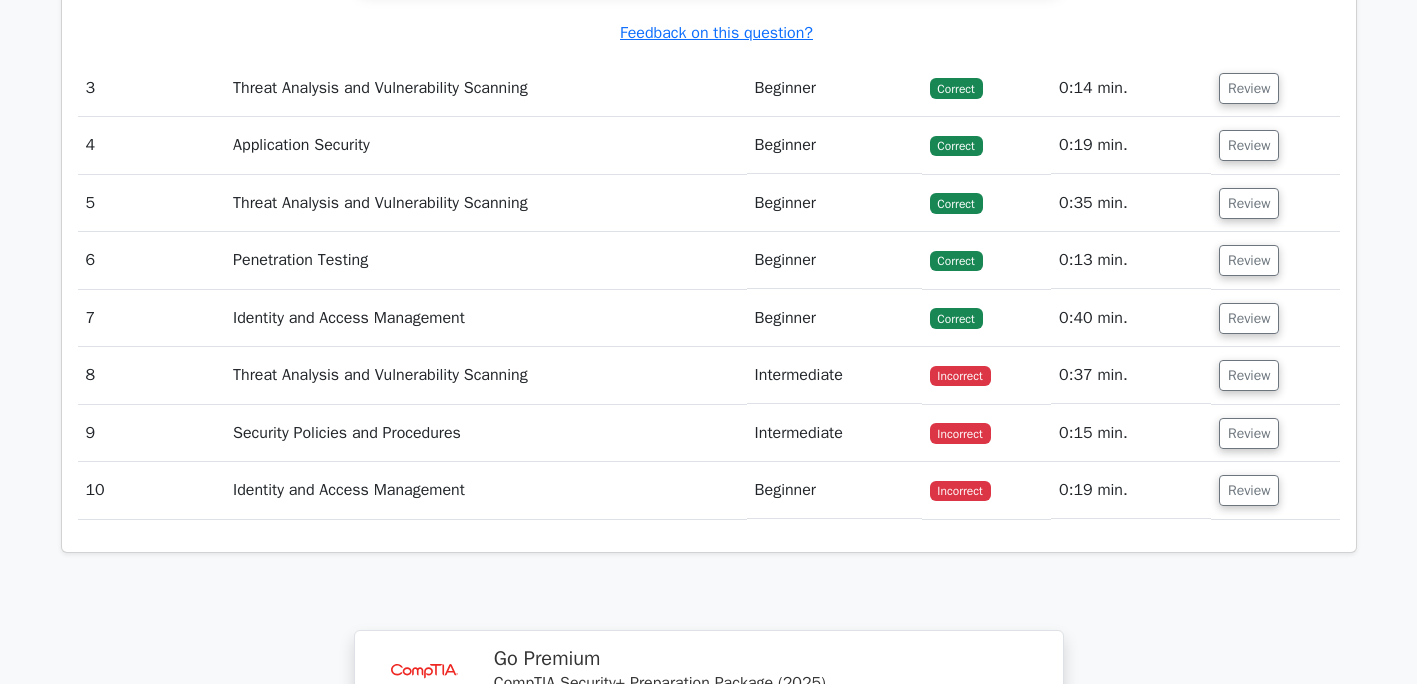 scroll, scrollTop: 2996, scrollLeft: 0, axis: vertical 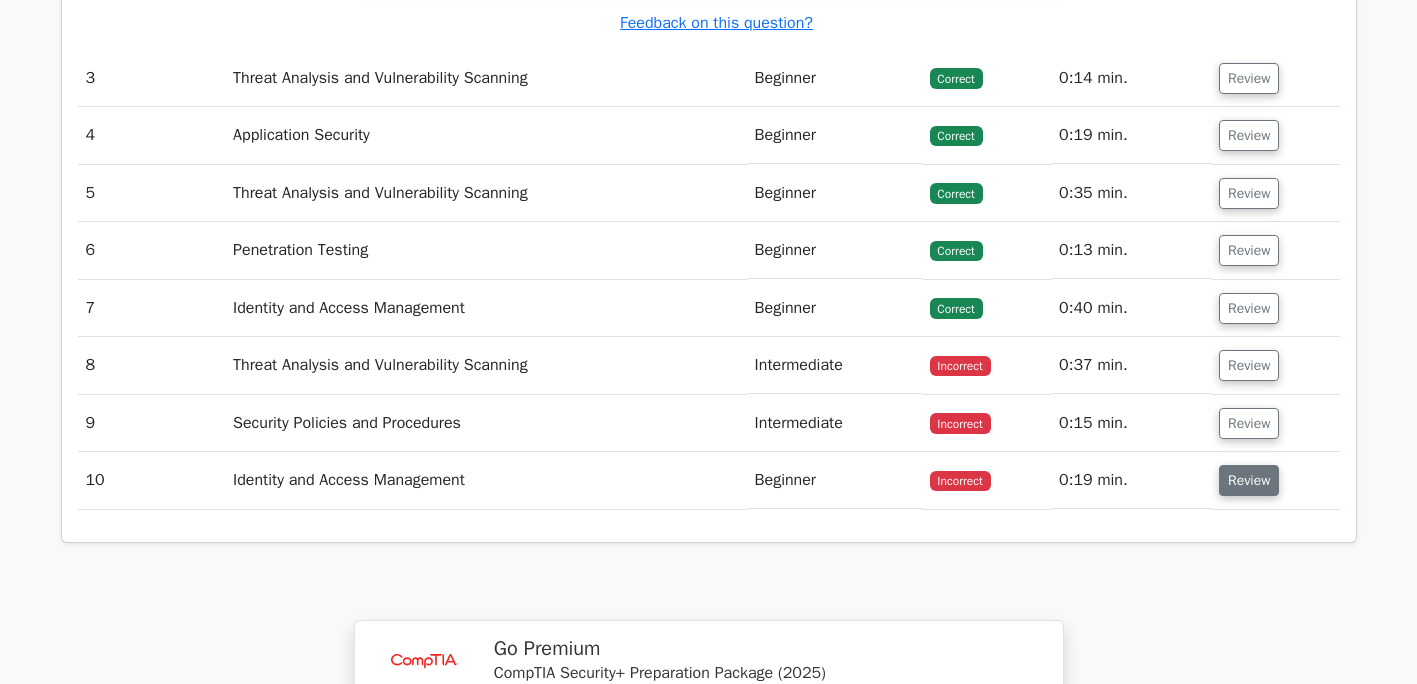 click on "Review" at bounding box center (1249, 480) 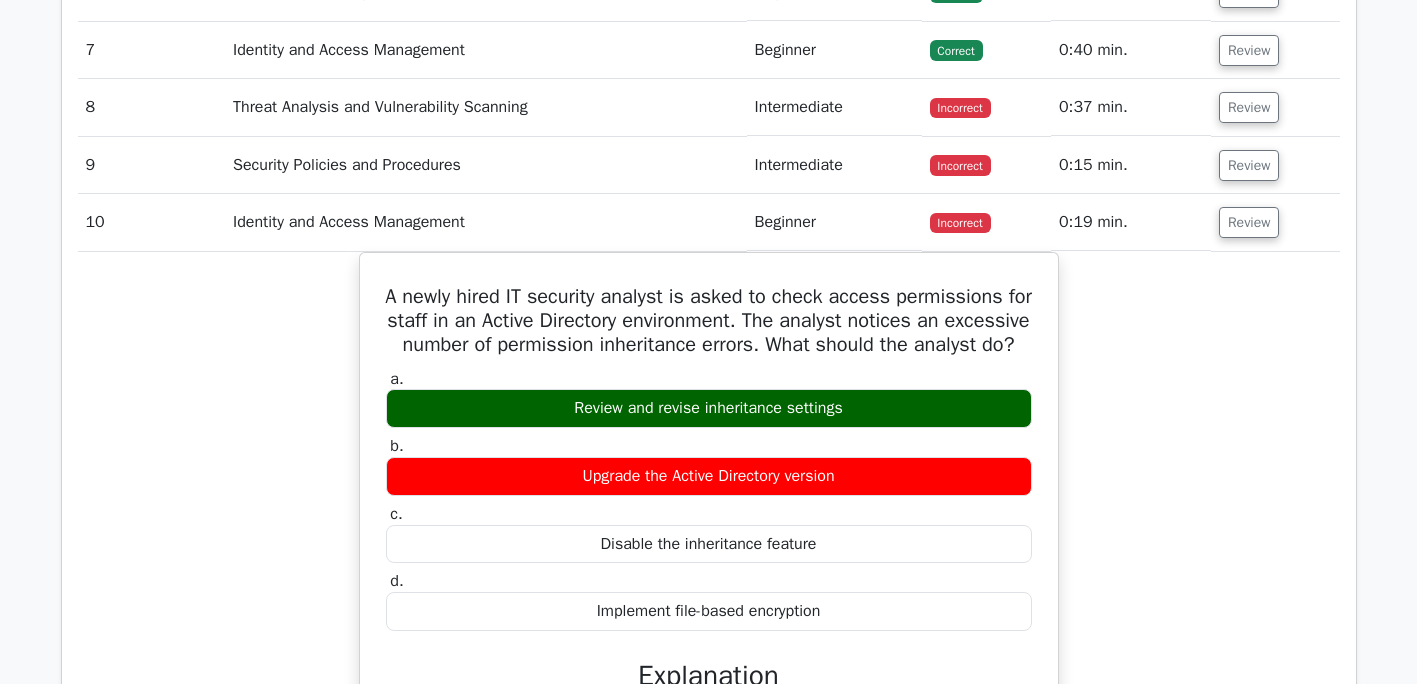 scroll, scrollTop: 3256, scrollLeft: 0, axis: vertical 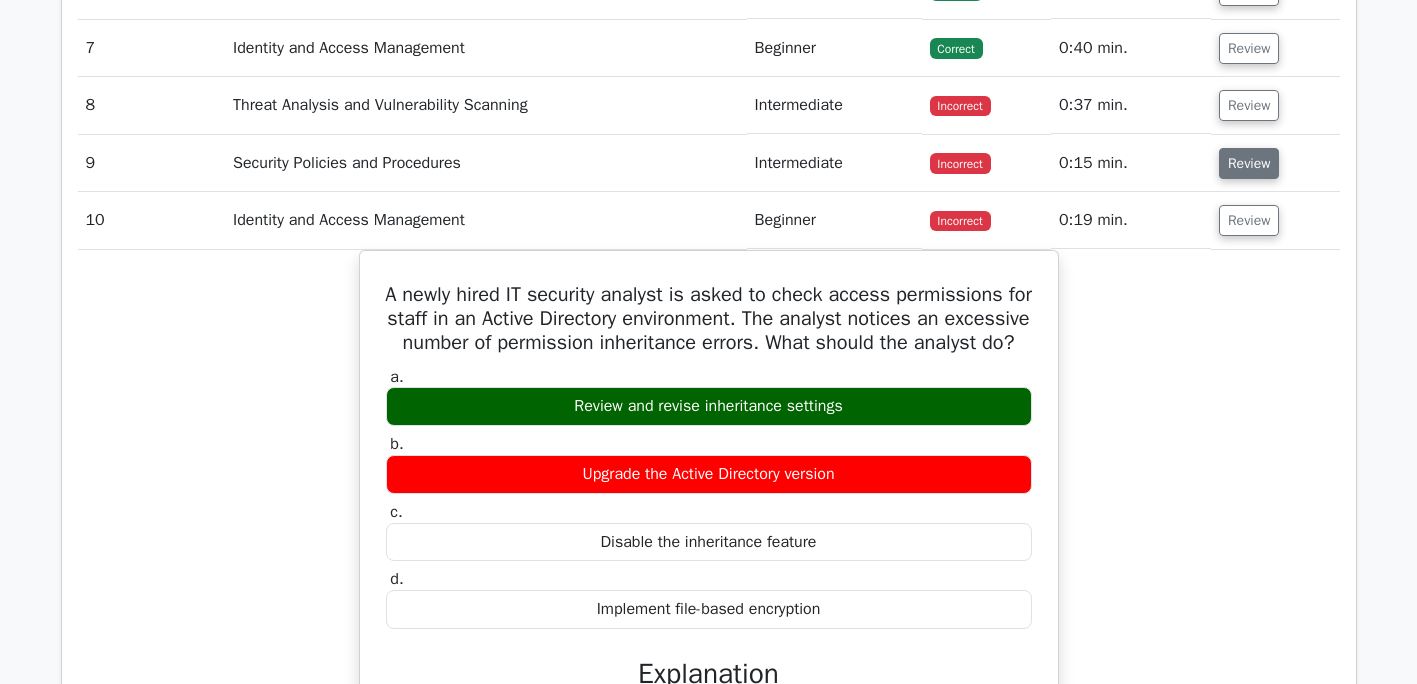 click on "Review" at bounding box center (1249, 163) 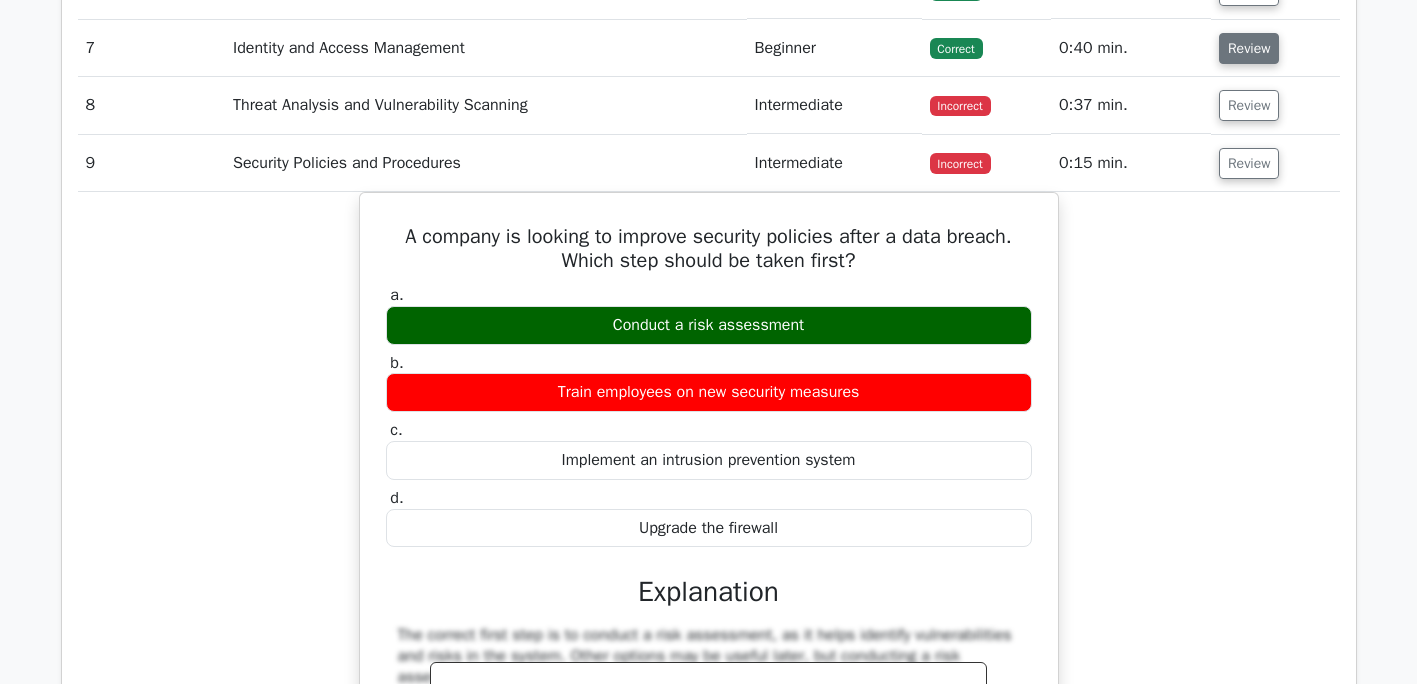 click on "Review" at bounding box center (1249, 48) 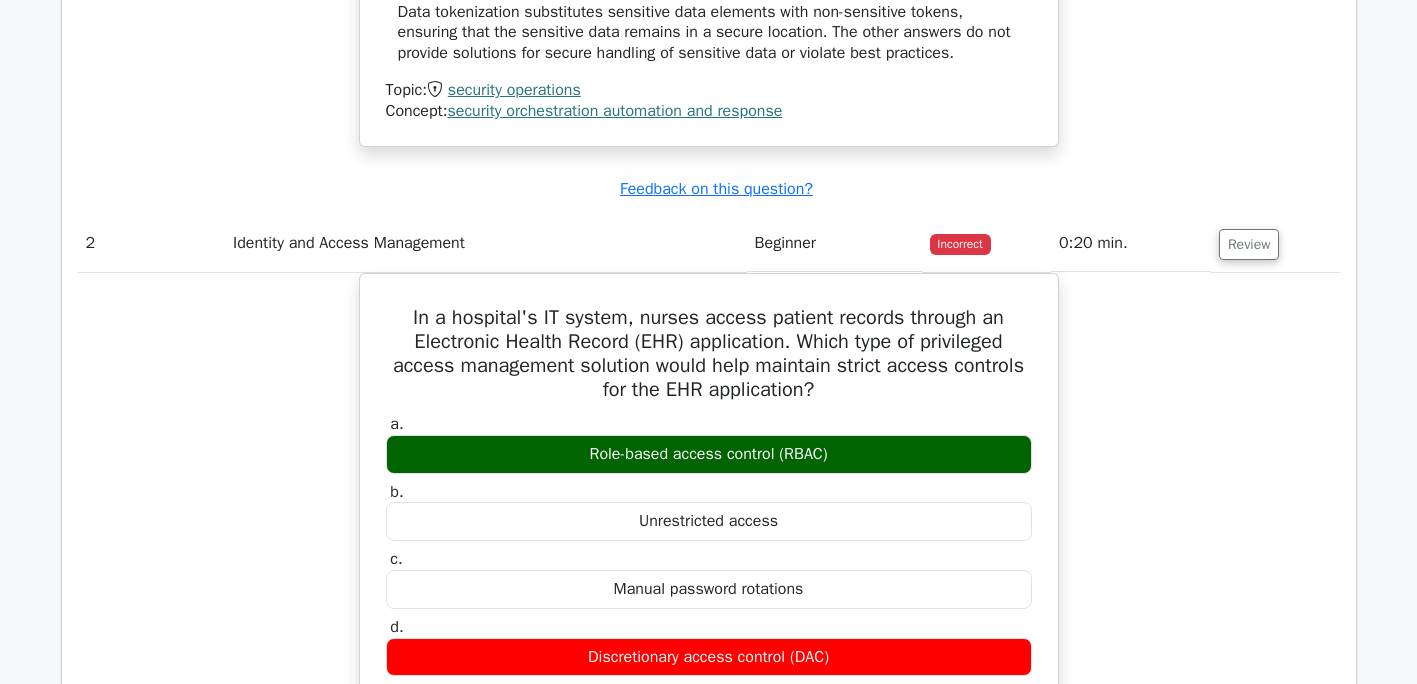 scroll, scrollTop: 2052, scrollLeft: 0, axis: vertical 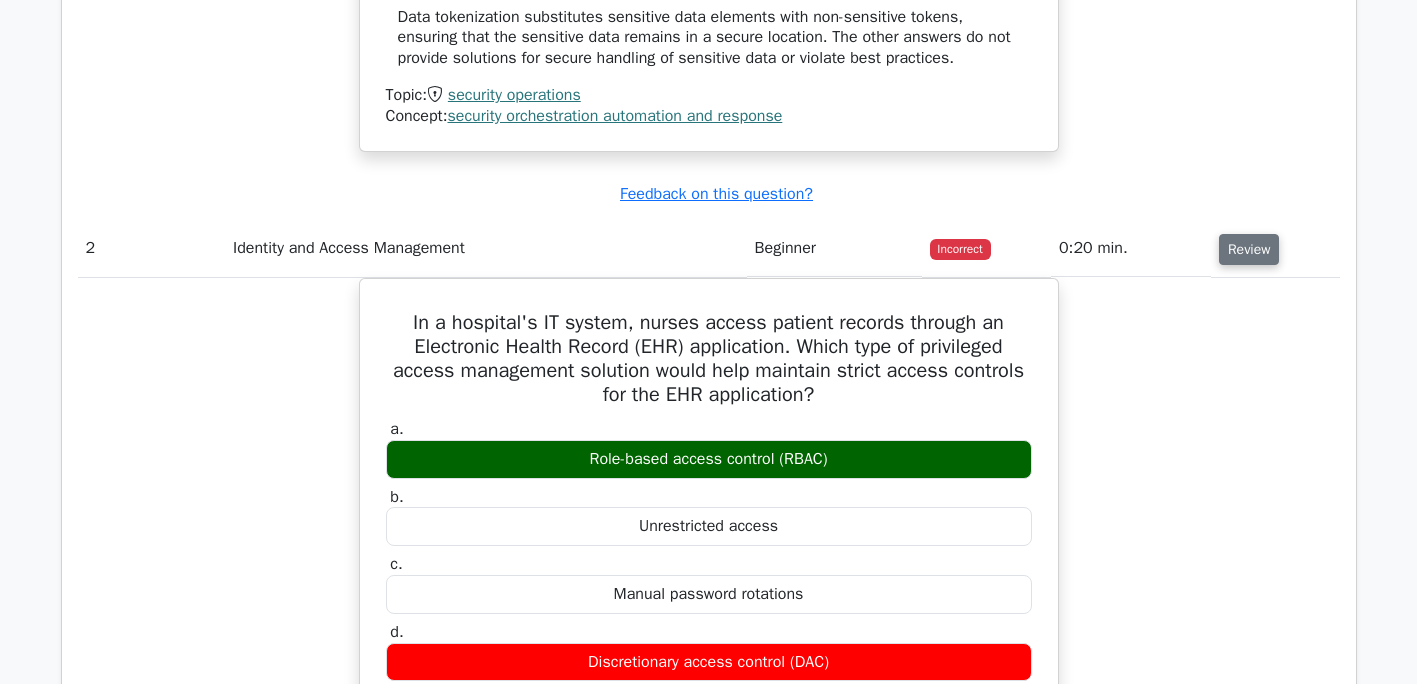 click on "Review" at bounding box center [1249, 249] 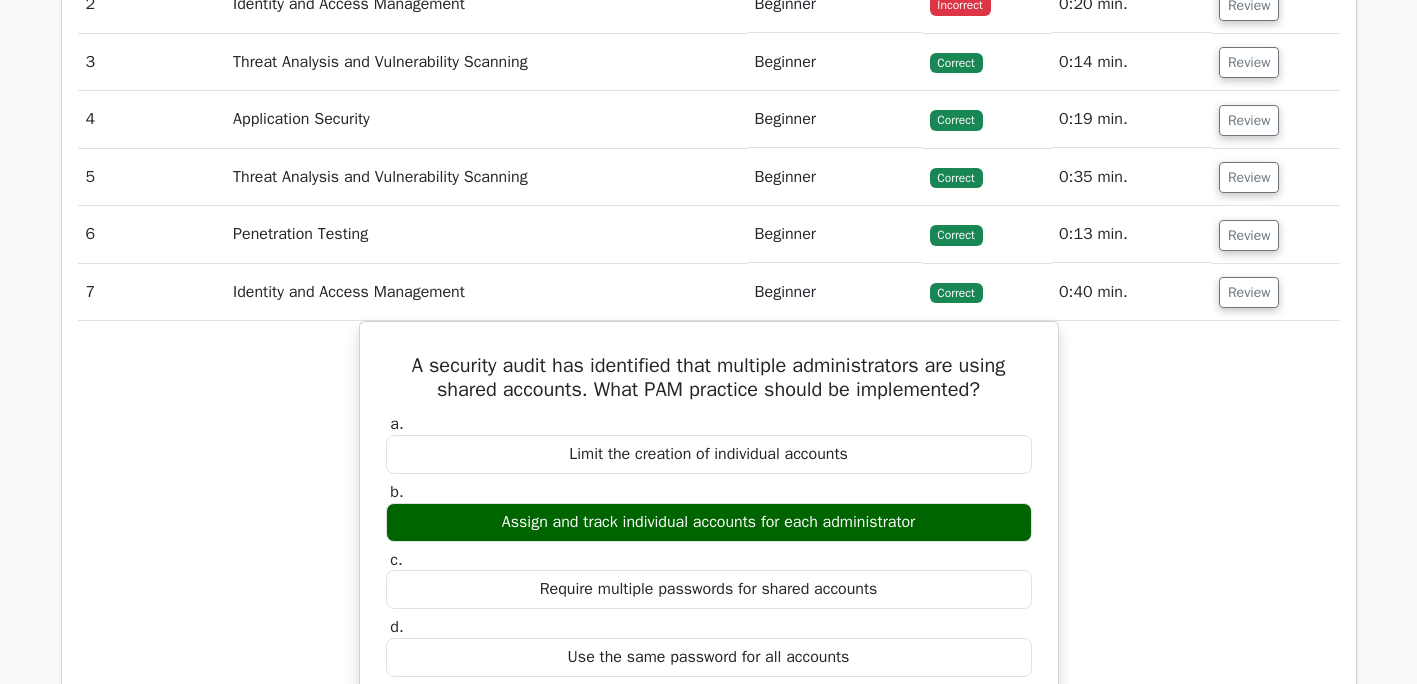 scroll, scrollTop: 2319, scrollLeft: 0, axis: vertical 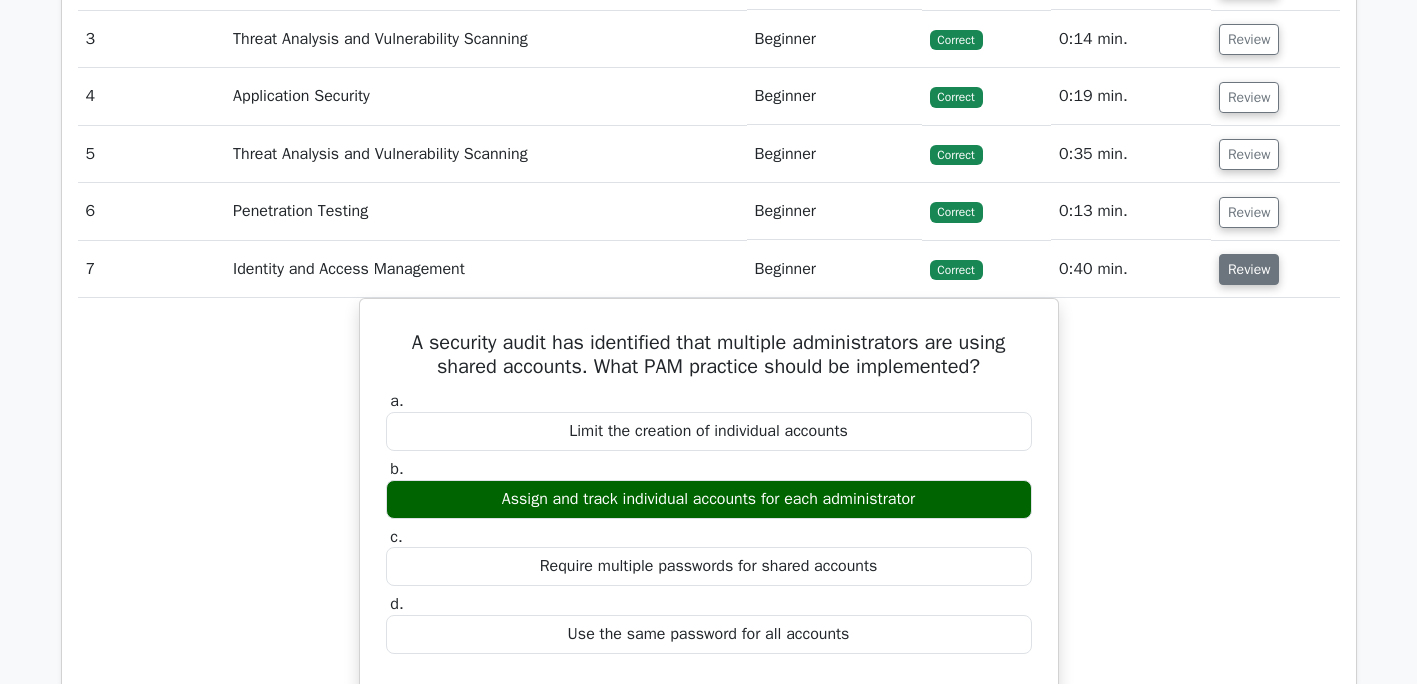 click on "Review" at bounding box center (1249, 269) 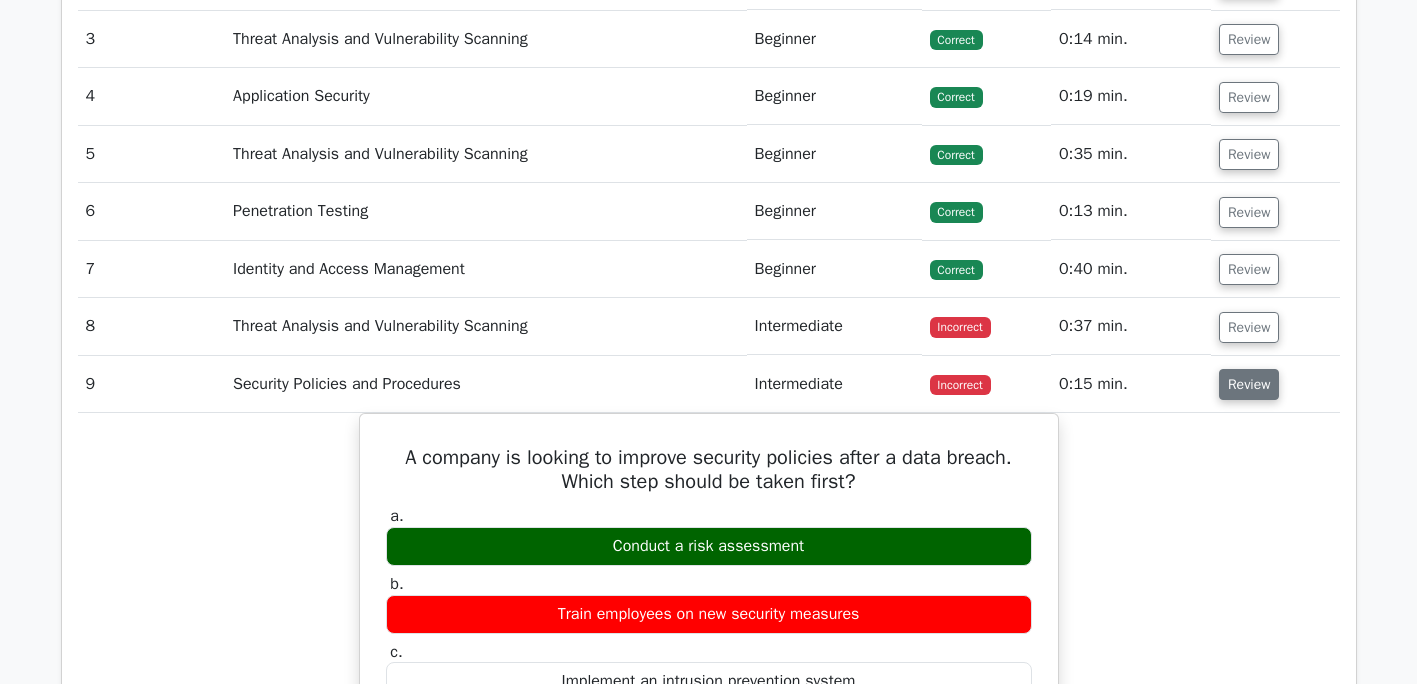 click on "Review" at bounding box center [1249, 384] 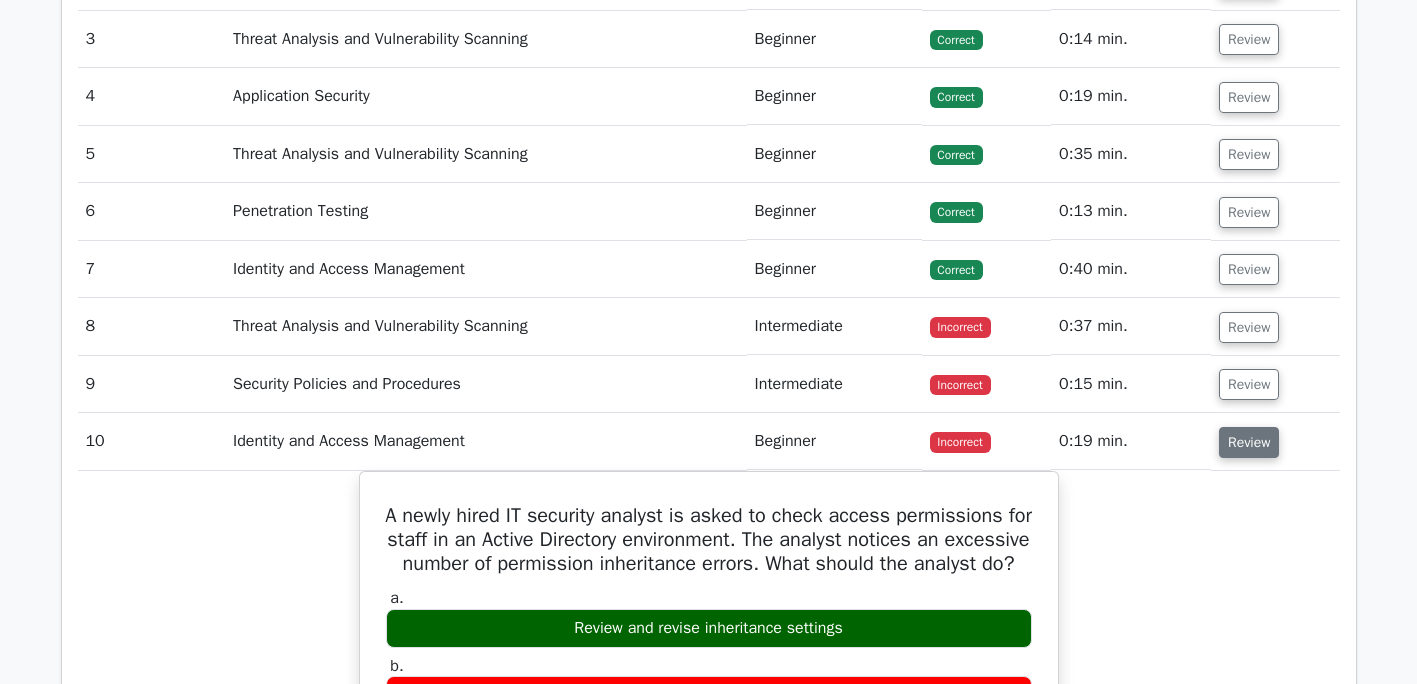click on "Review" at bounding box center (1249, 442) 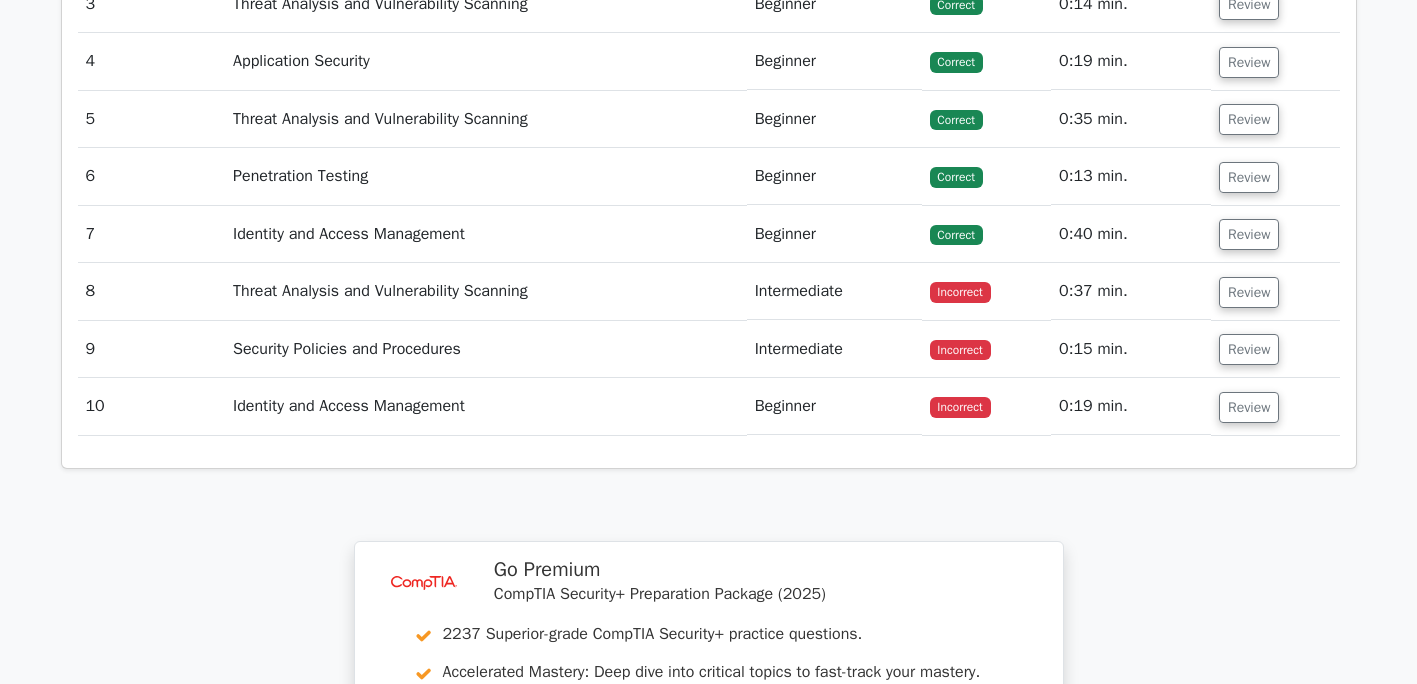 scroll, scrollTop: 2337, scrollLeft: 0, axis: vertical 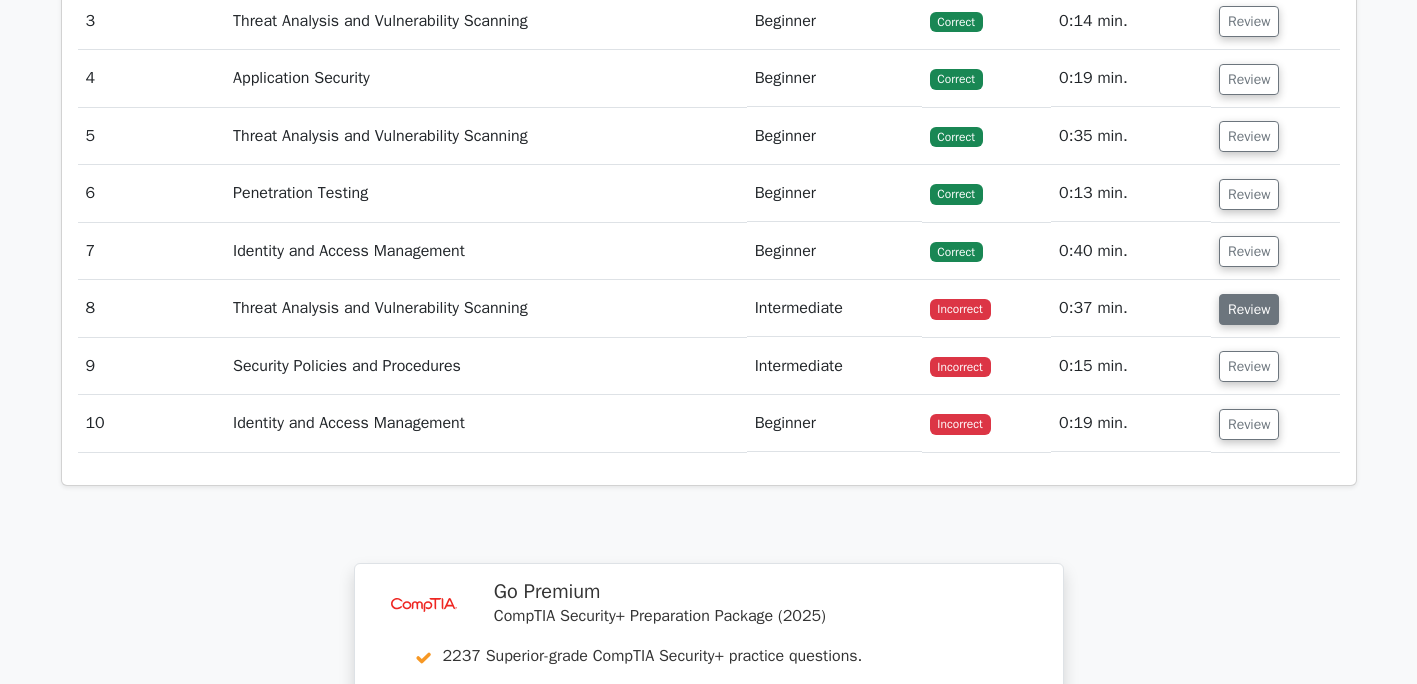 click on "Review" at bounding box center (1249, 309) 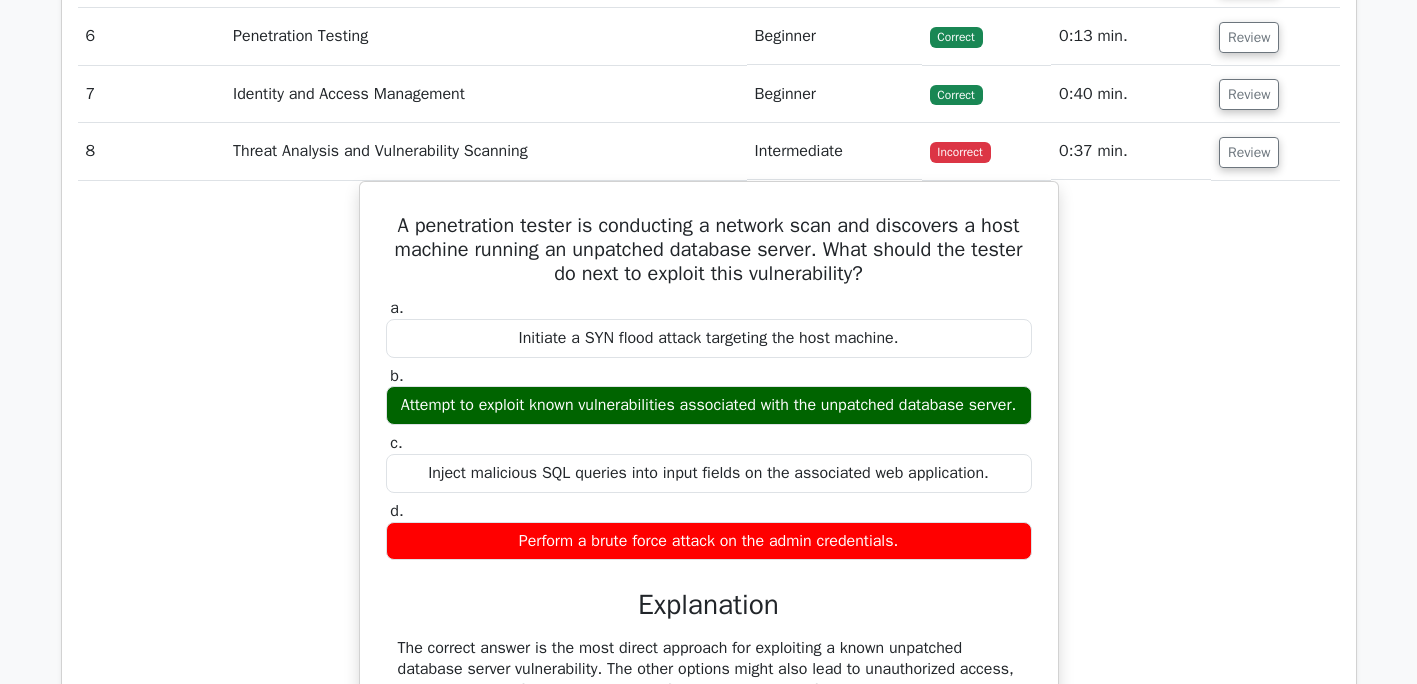 scroll, scrollTop: 2495, scrollLeft: 0, axis: vertical 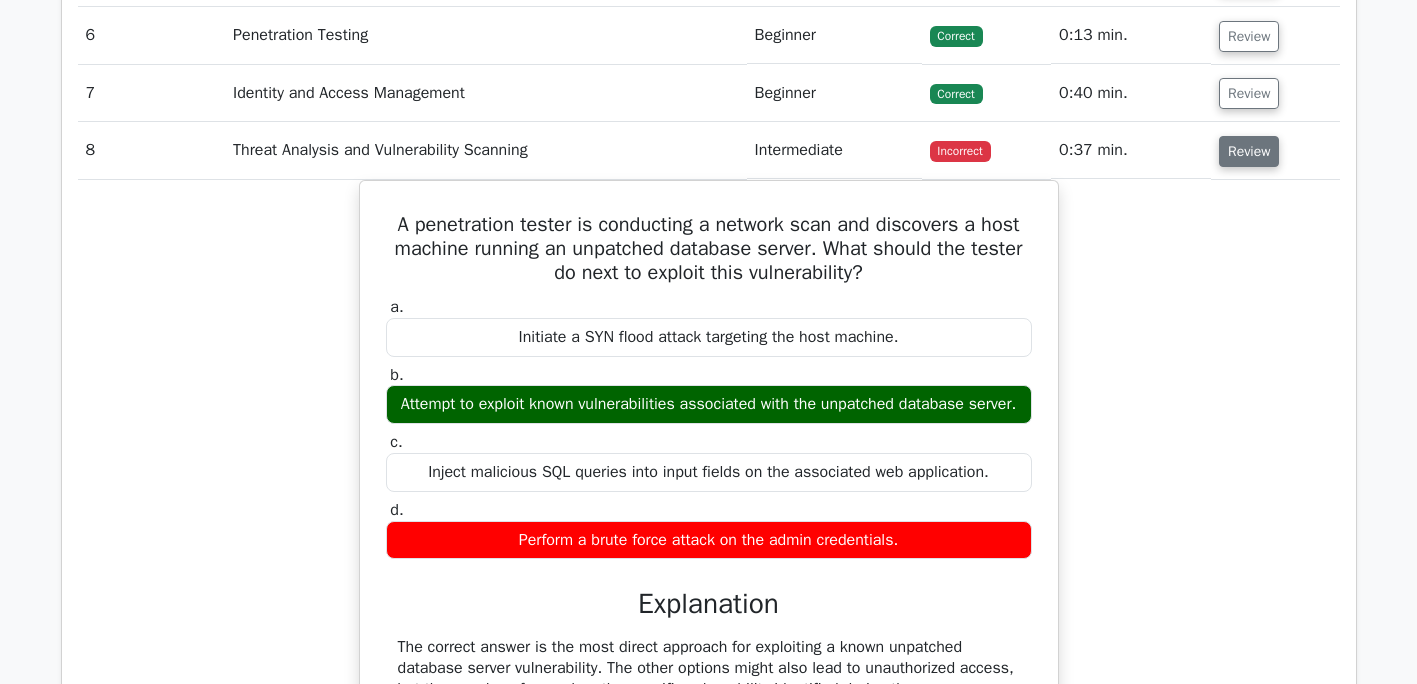 click on "Review" at bounding box center [1249, 151] 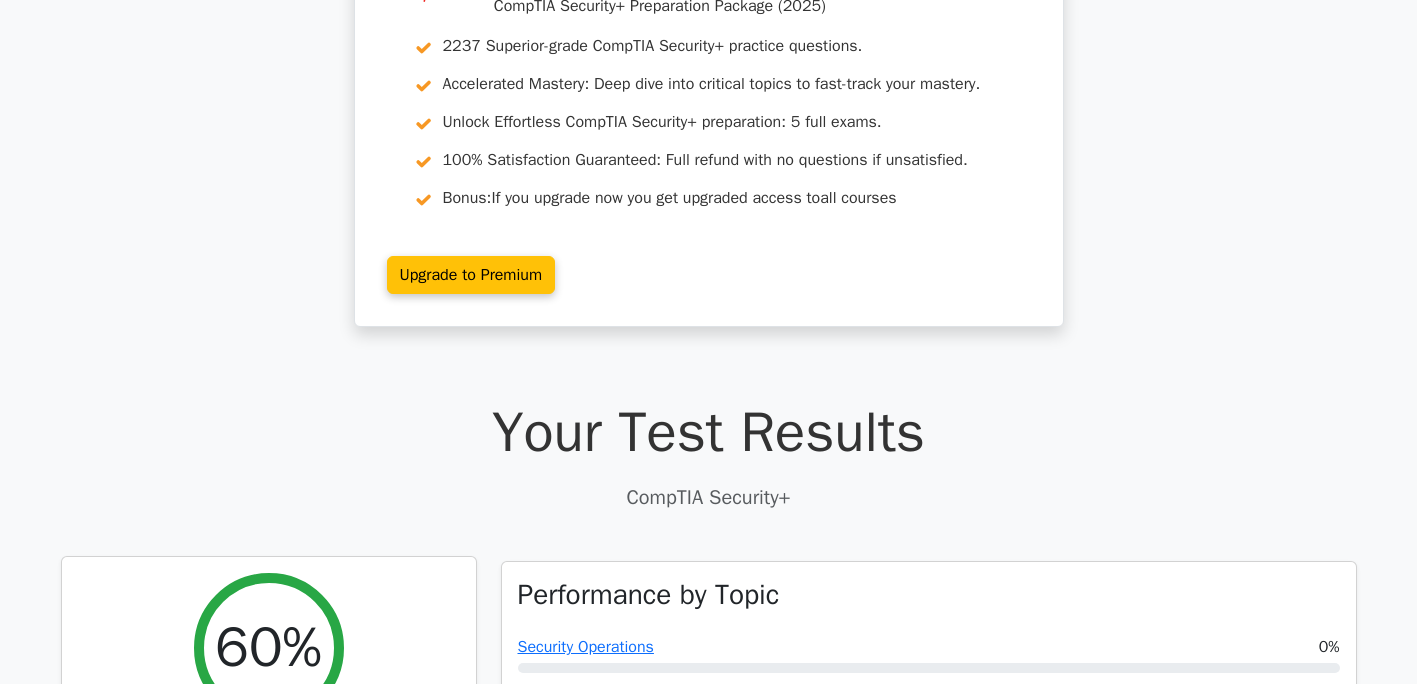 scroll, scrollTop: 0, scrollLeft: 0, axis: both 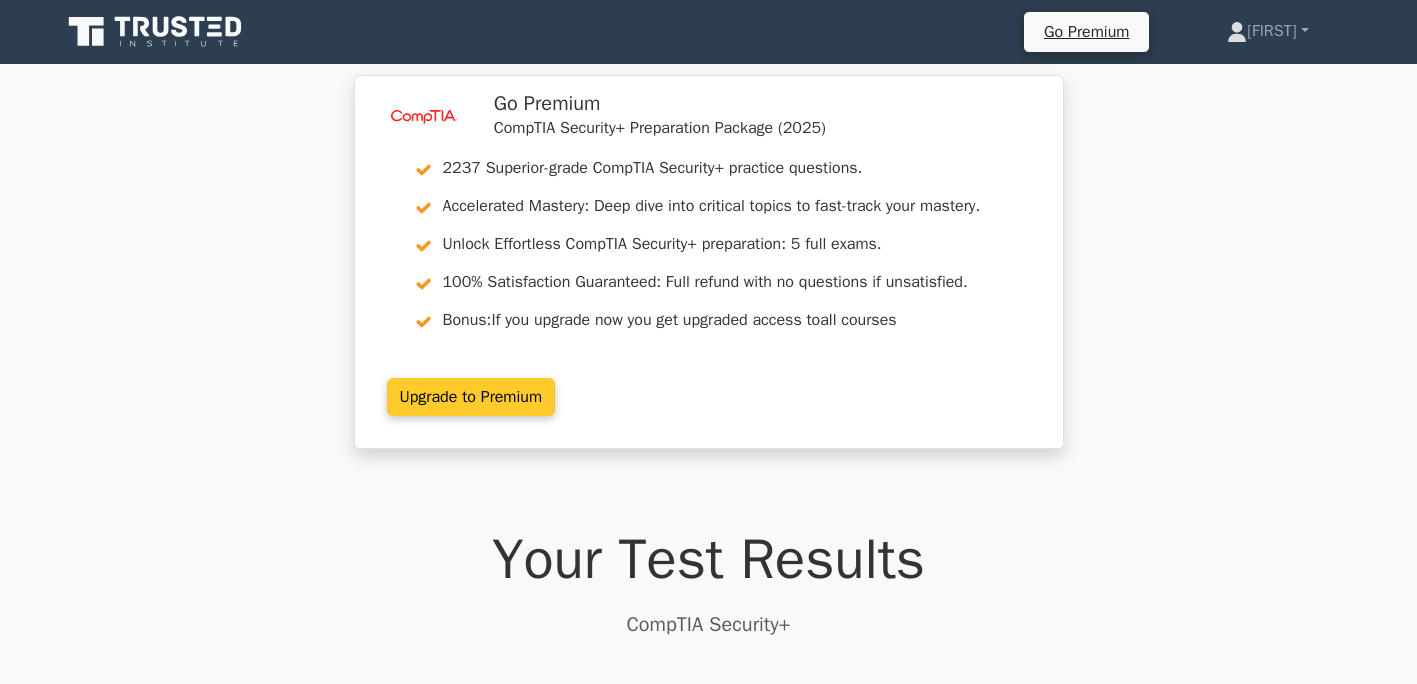 click on "Upgrade to Premium" at bounding box center [471, 397] 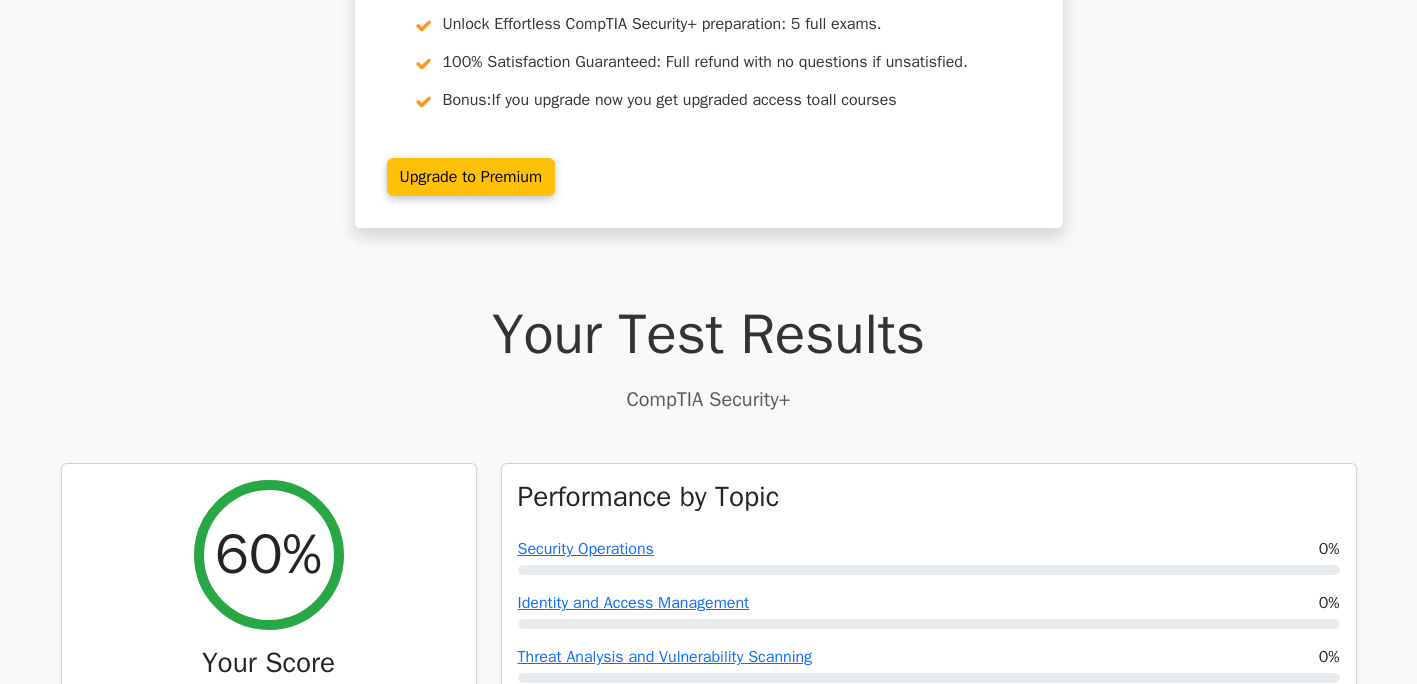 scroll, scrollTop: 0, scrollLeft: 0, axis: both 